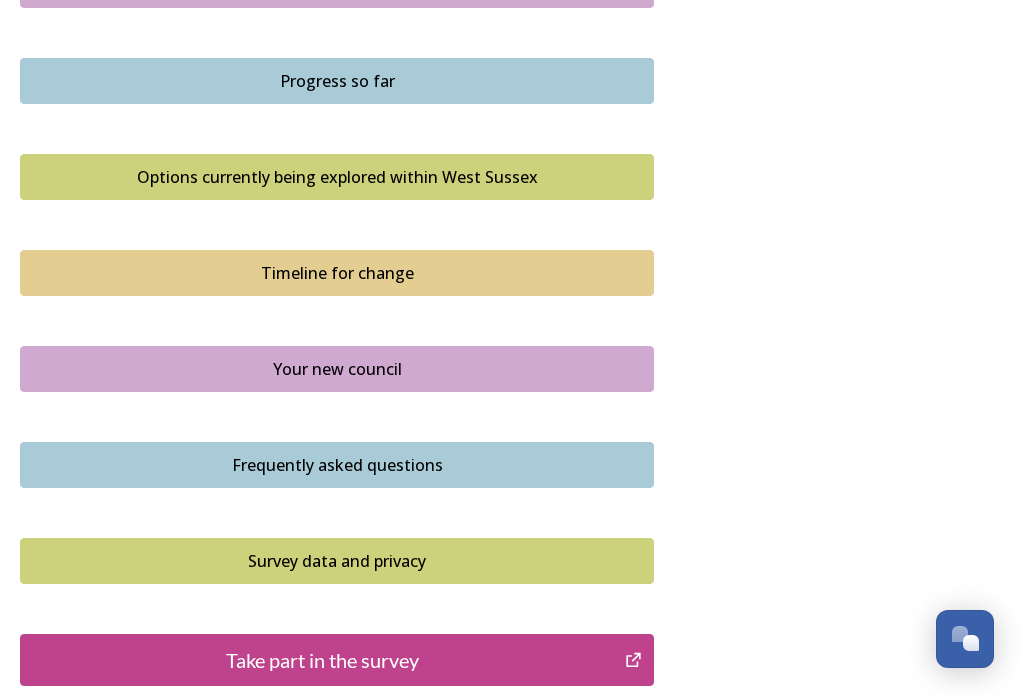scroll, scrollTop: 1302, scrollLeft: 0, axis: vertical 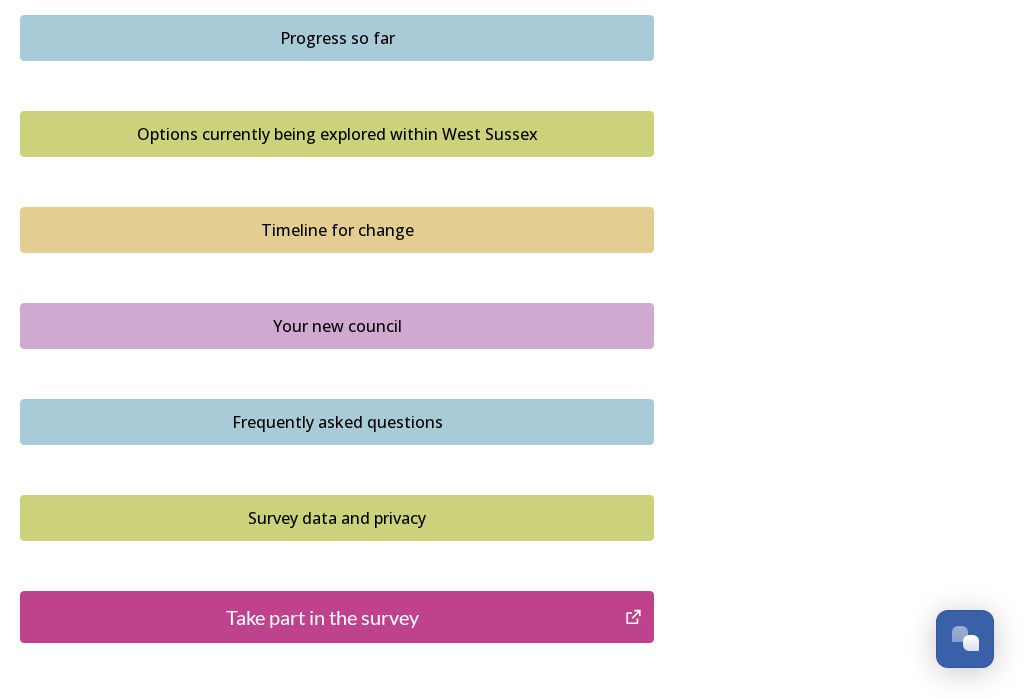 click on "Your new council" at bounding box center (337, 326) 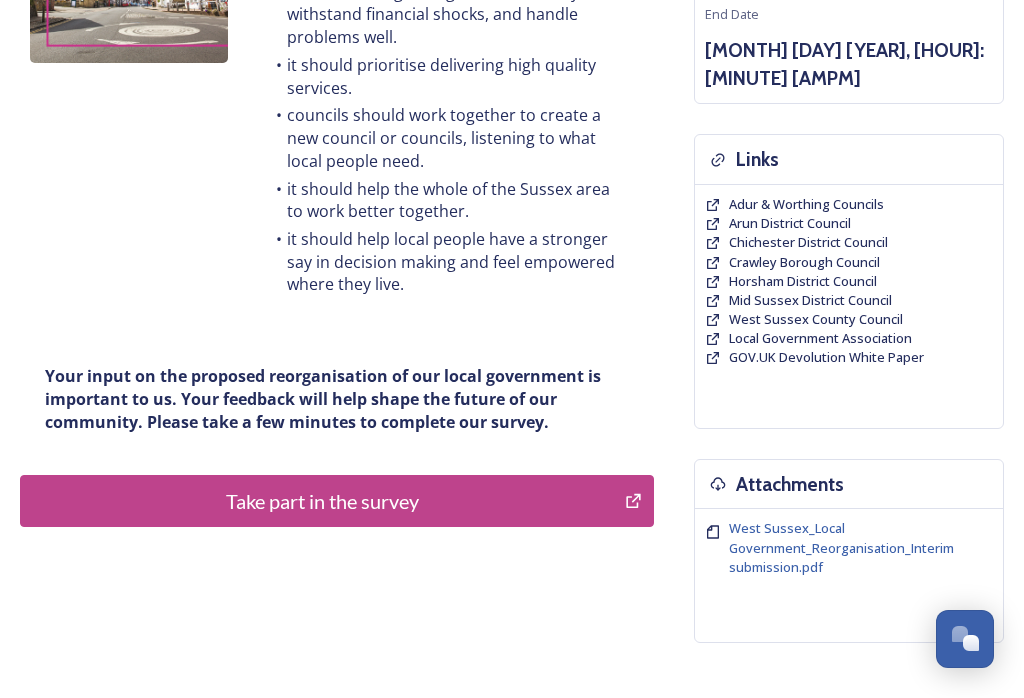 scroll, scrollTop: 444, scrollLeft: 0, axis: vertical 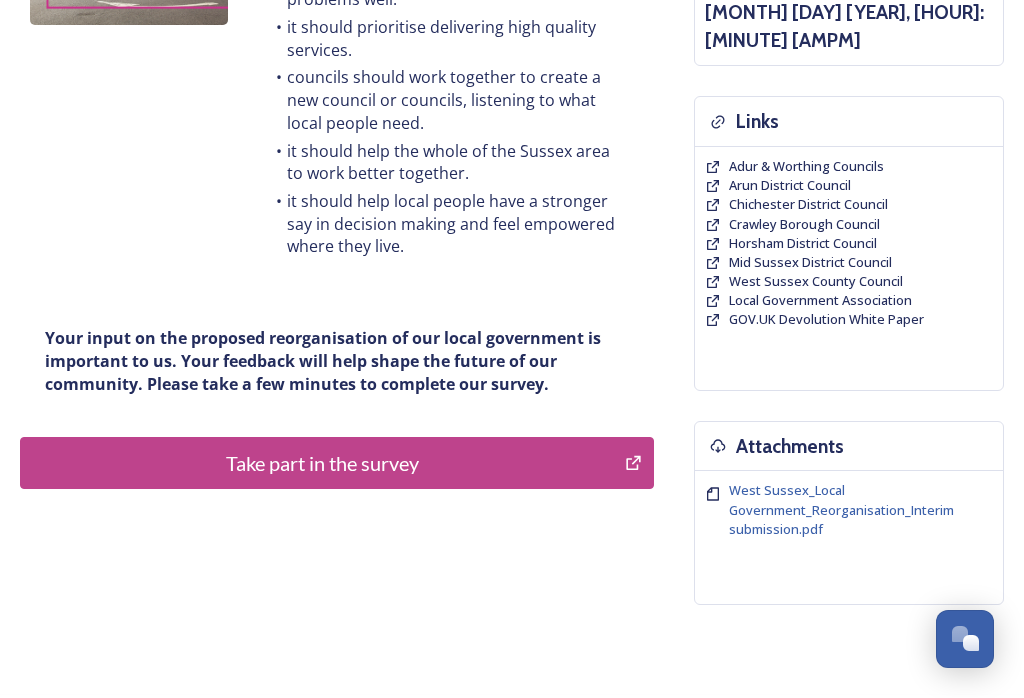 click on "Take part in the survey" at bounding box center [322, 463] 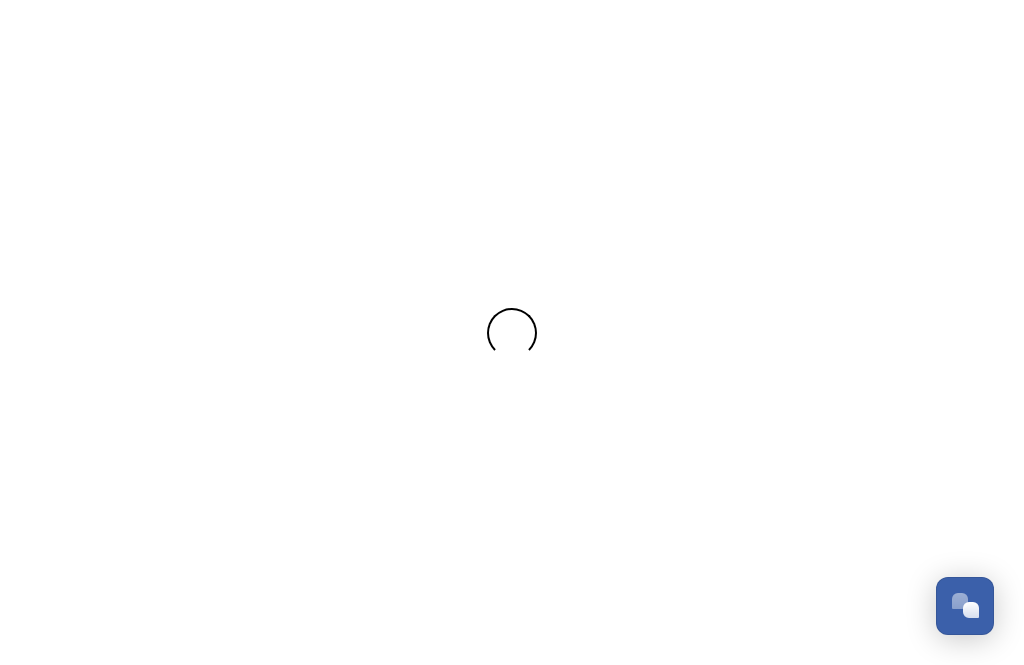 scroll, scrollTop: 0, scrollLeft: 0, axis: both 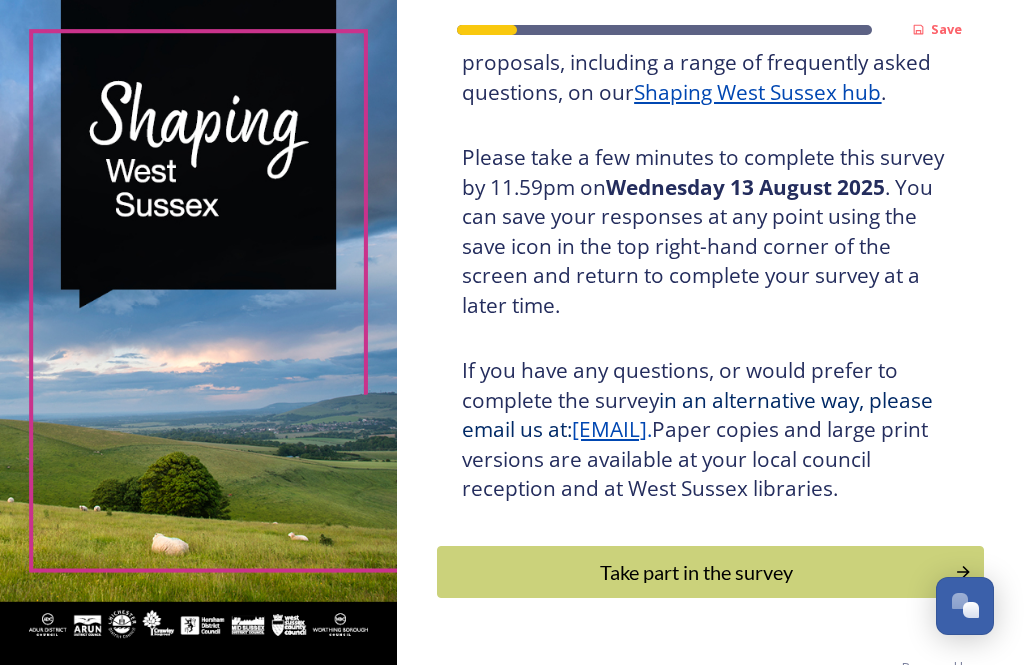 click on "Take part in the survey" at bounding box center [696, 572] 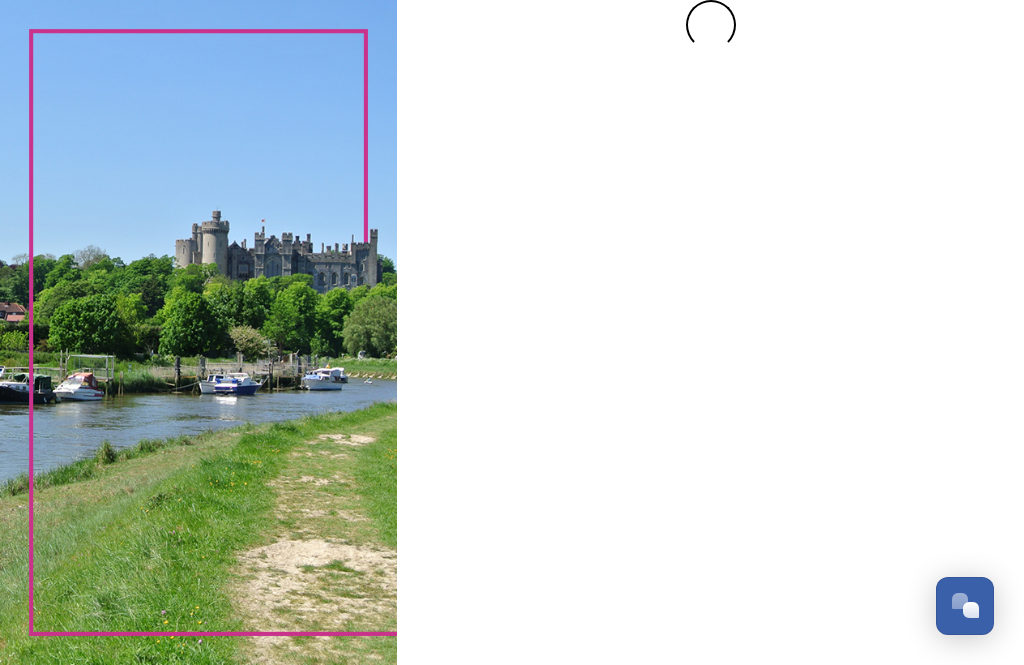 scroll, scrollTop: 0, scrollLeft: 0, axis: both 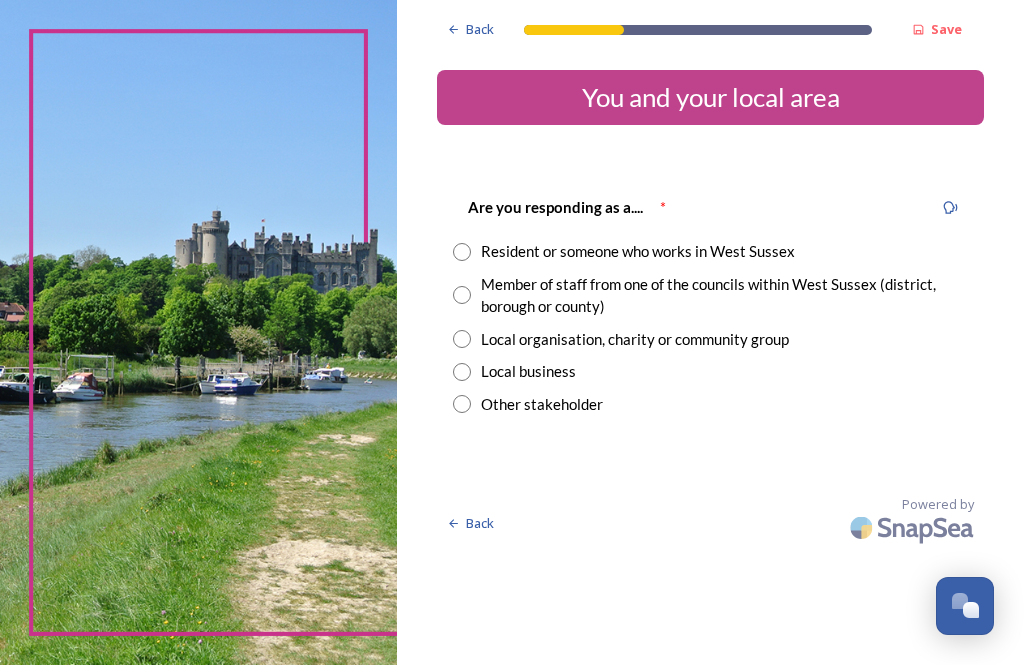 click at bounding box center [462, 252] 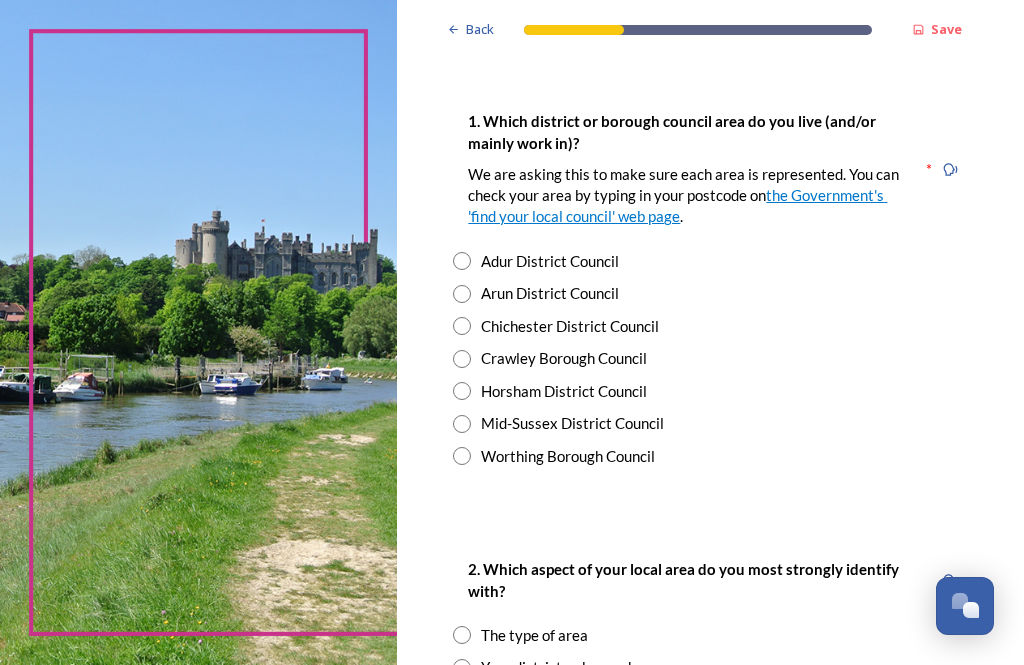 scroll, scrollTop: 396, scrollLeft: 0, axis: vertical 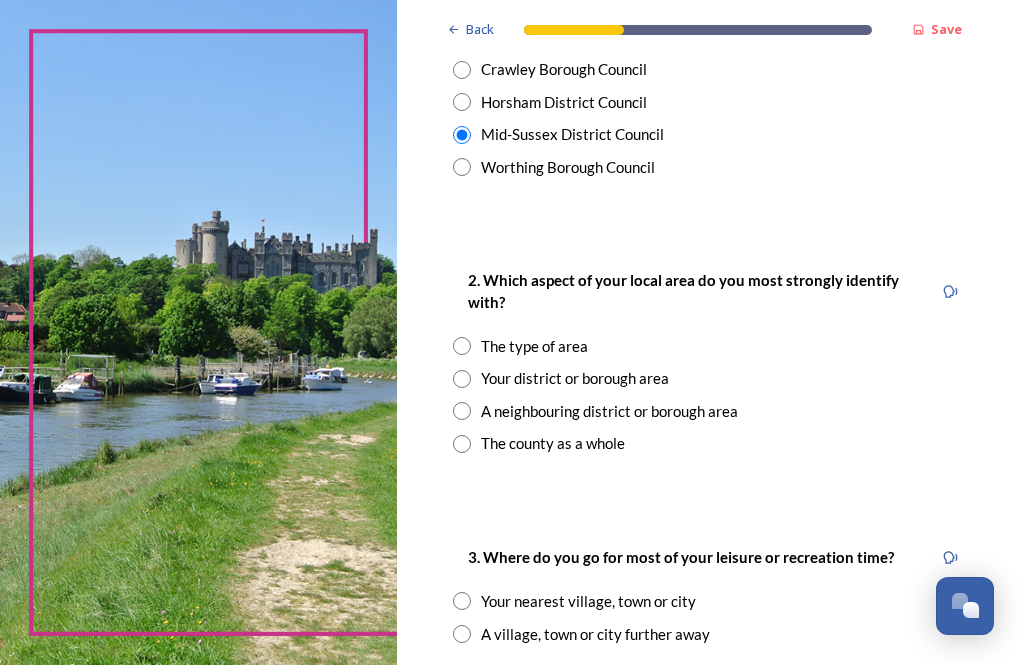 click at bounding box center [462, 379] 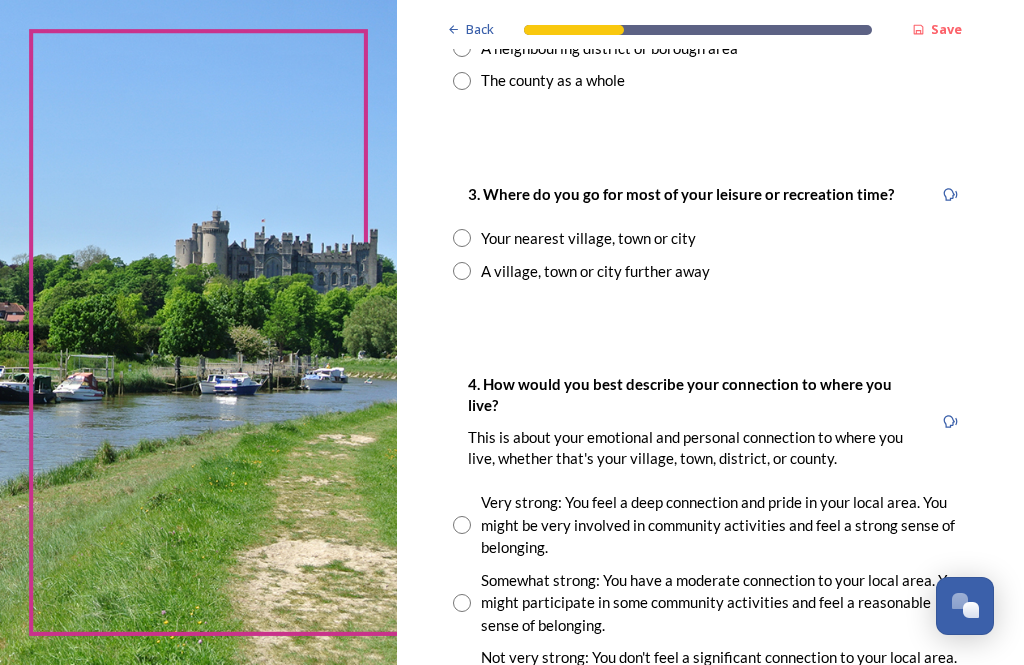scroll, scrollTop: 1049, scrollLeft: 0, axis: vertical 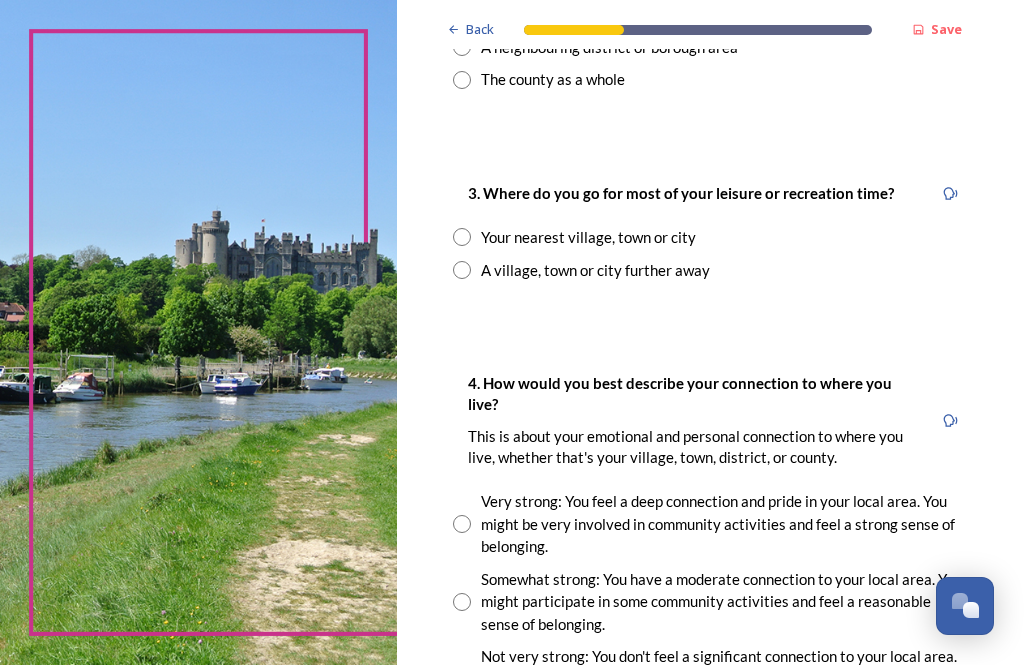 click at bounding box center [462, 270] 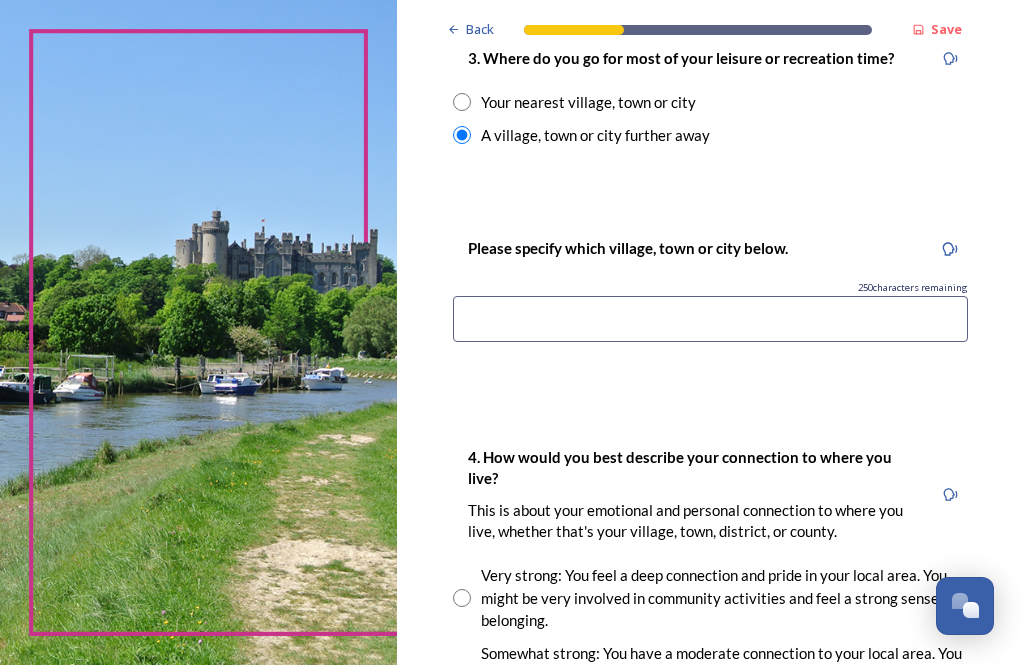 scroll, scrollTop: 1178, scrollLeft: 0, axis: vertical 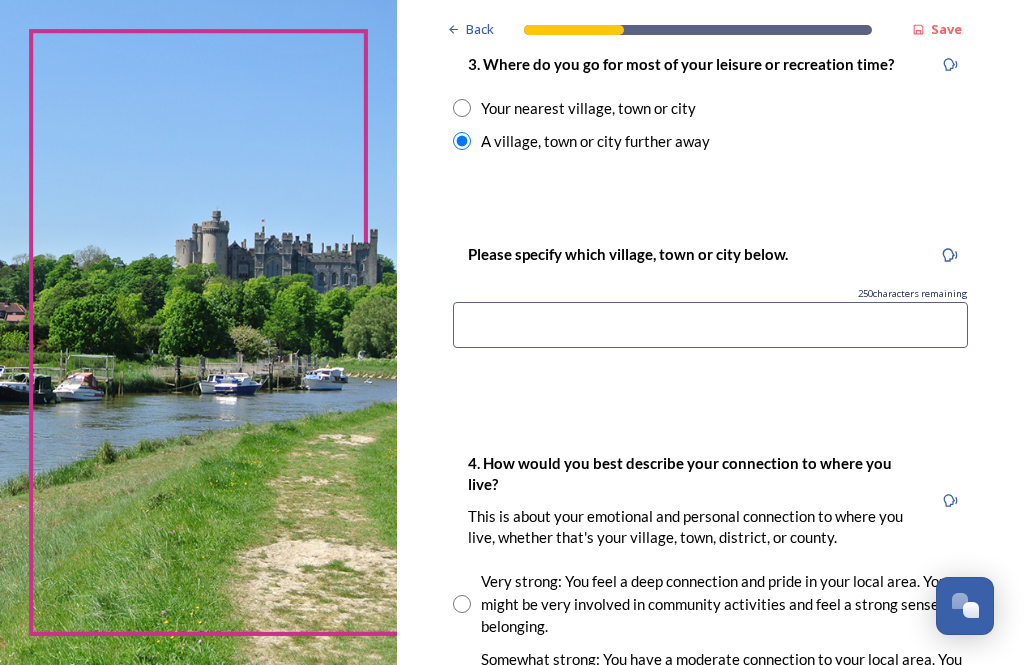 click at bounding box center [710, 325] 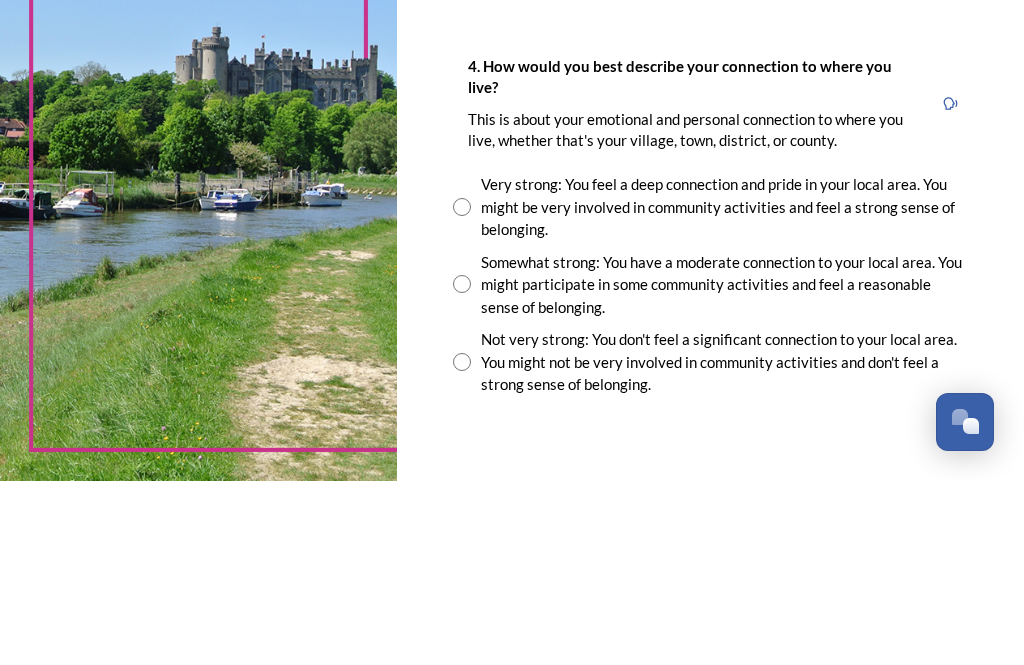 scroll, scrollTop: 1393, scrollLeft: 0, axis: vertical 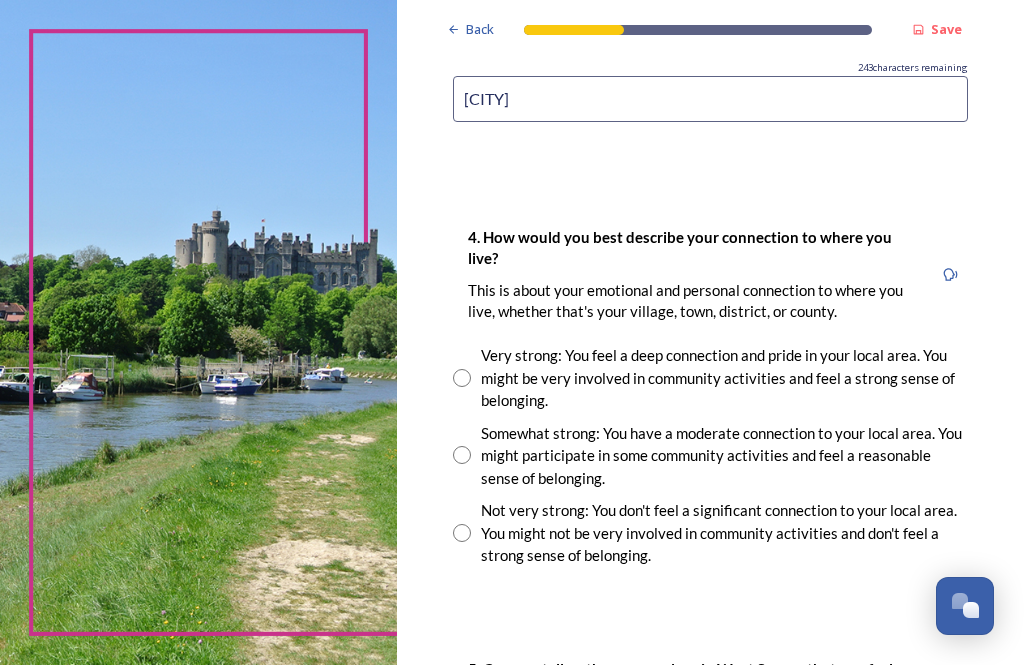 type on "[CITY]" 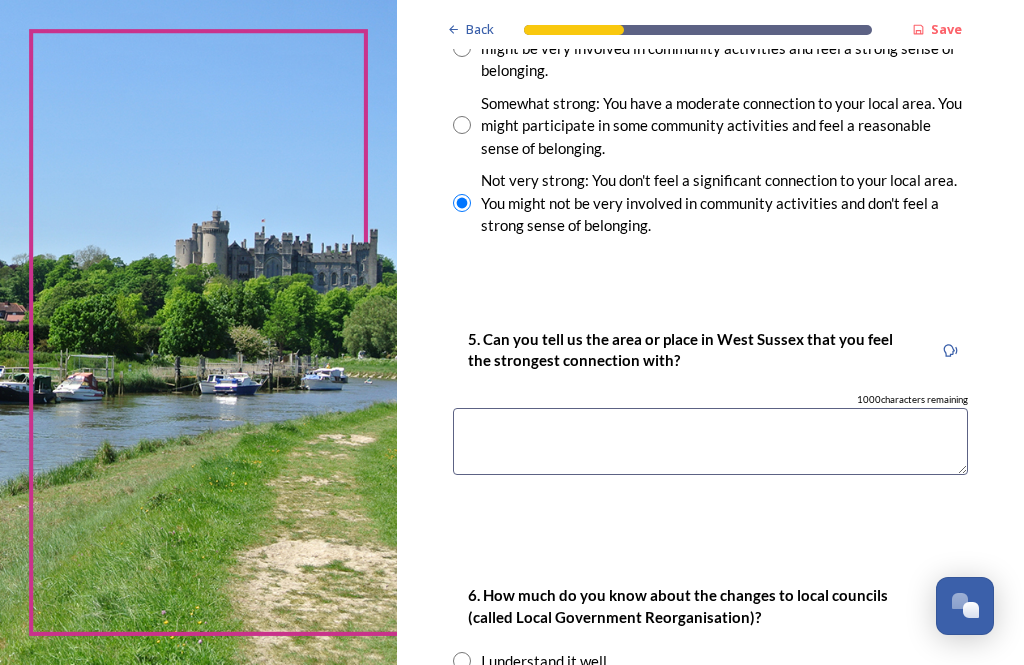 scroll, scrollTop: 1735, scrollLeft: 0, axis: vertical 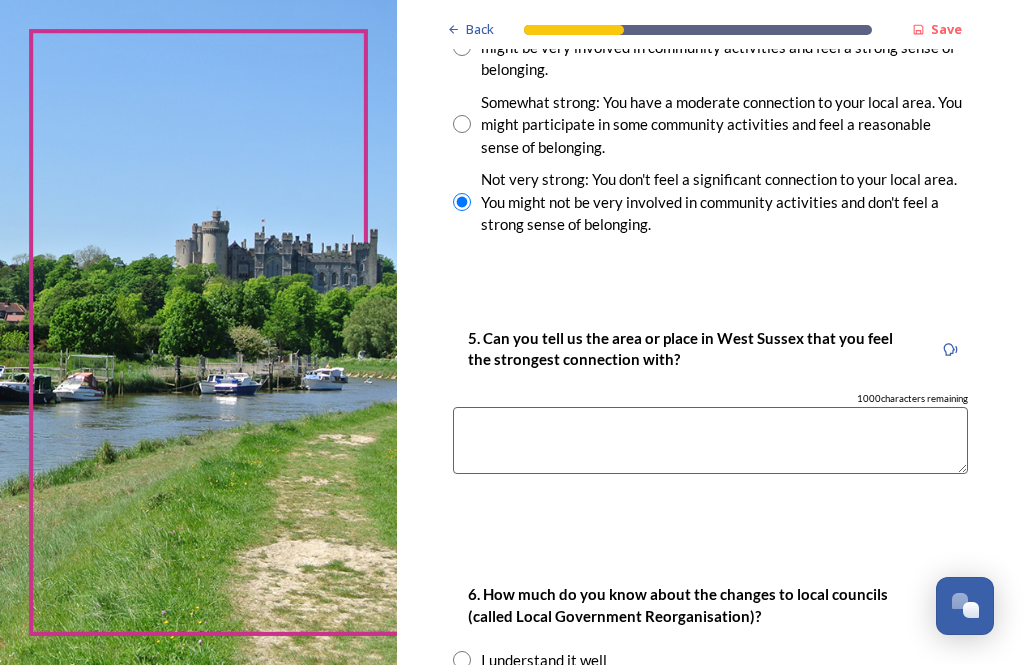 click at bounding box center [710, 440] 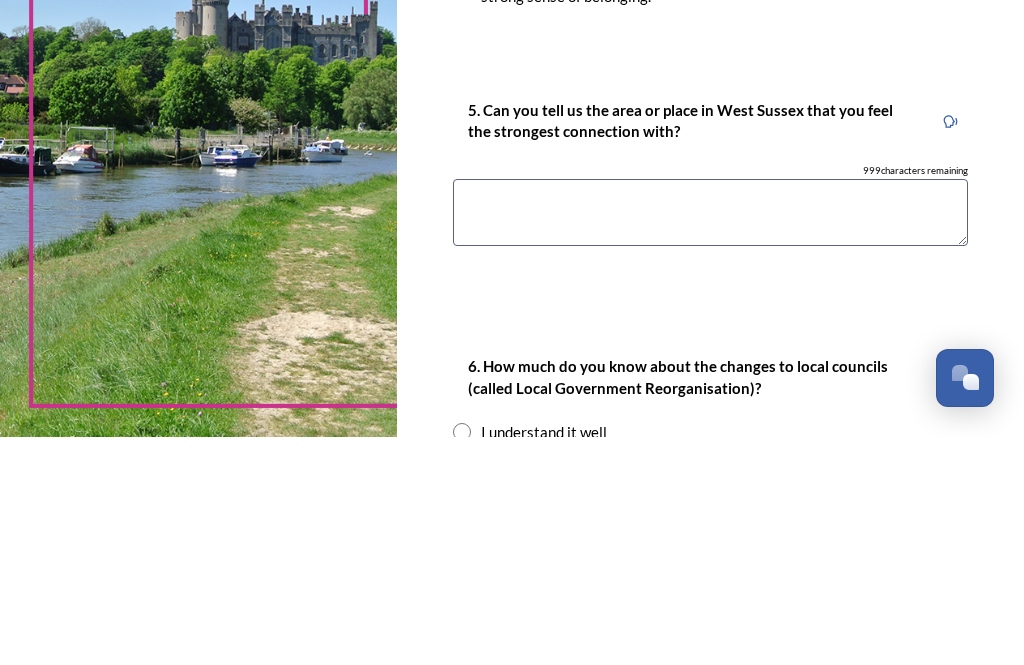 type on "8" 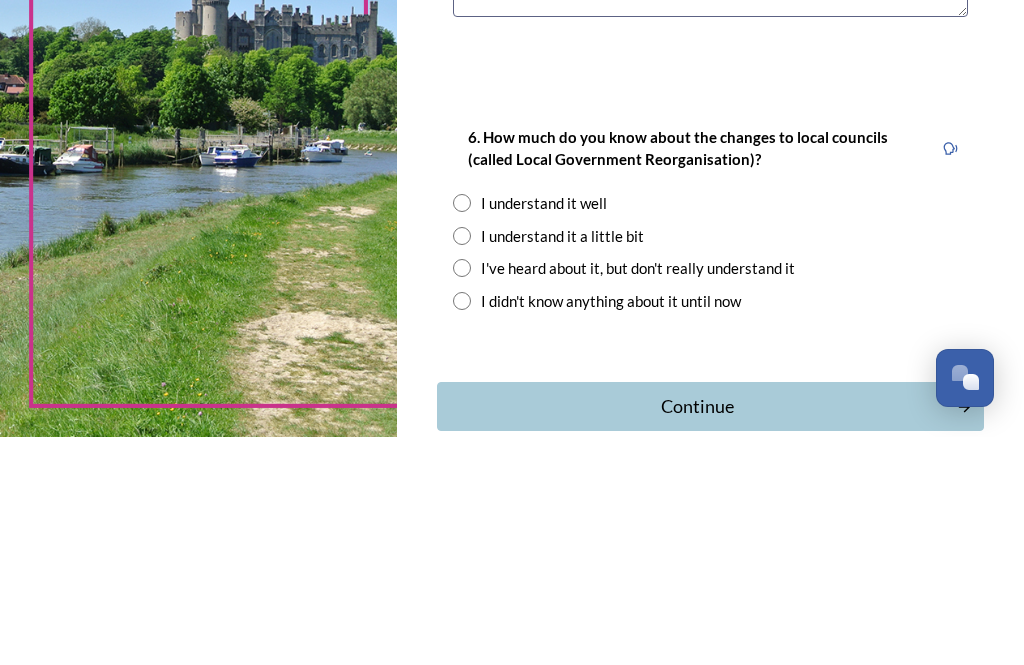 scroll, scrollTop: 1966, scrollLeft: 0, axis: vertical 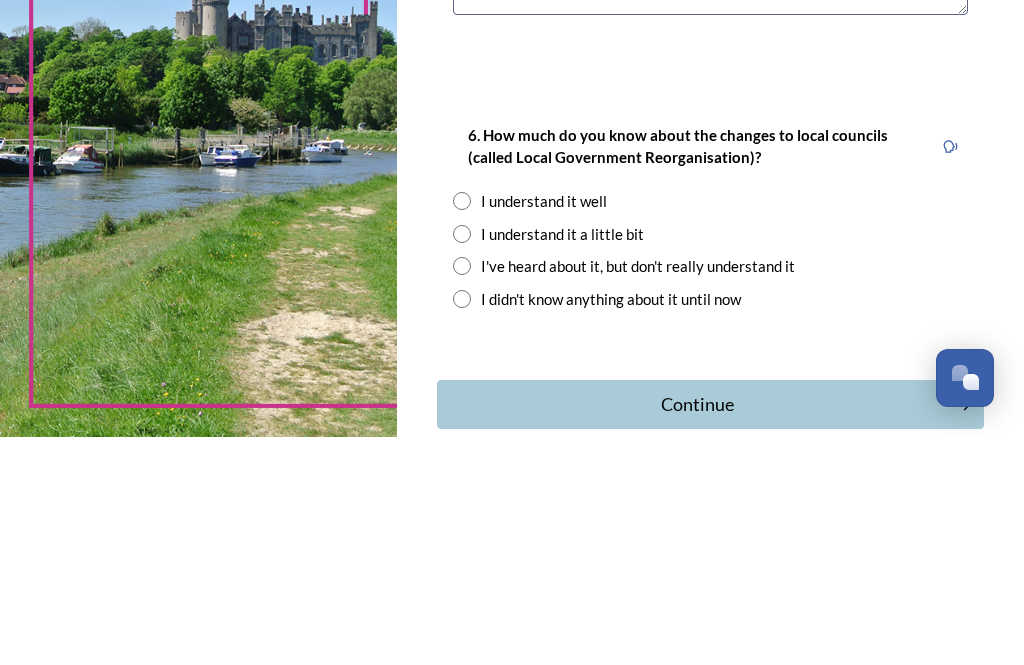 type on "Don’t know" 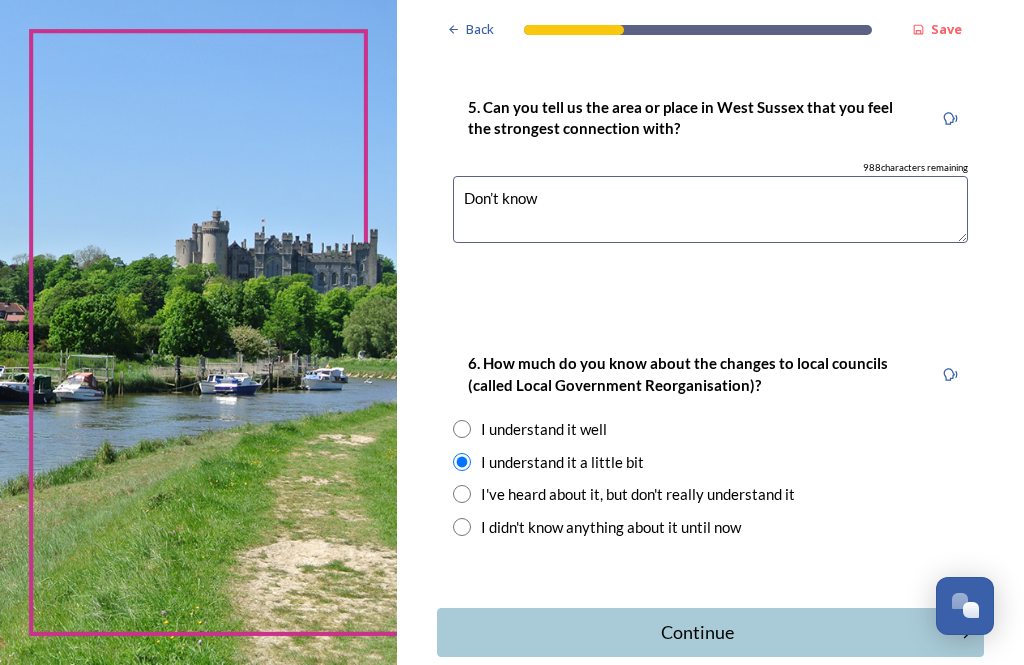 click on "Continue" at bounding box center [697, 632] 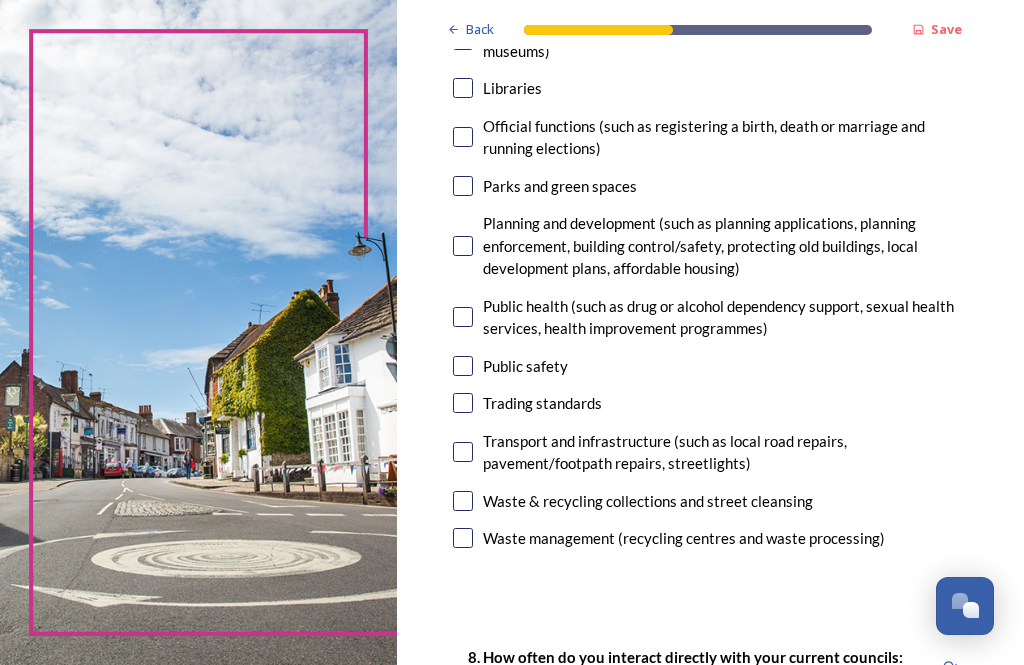 scroll, scrollTop: 722, scrollLeft: 0, axis: vertical 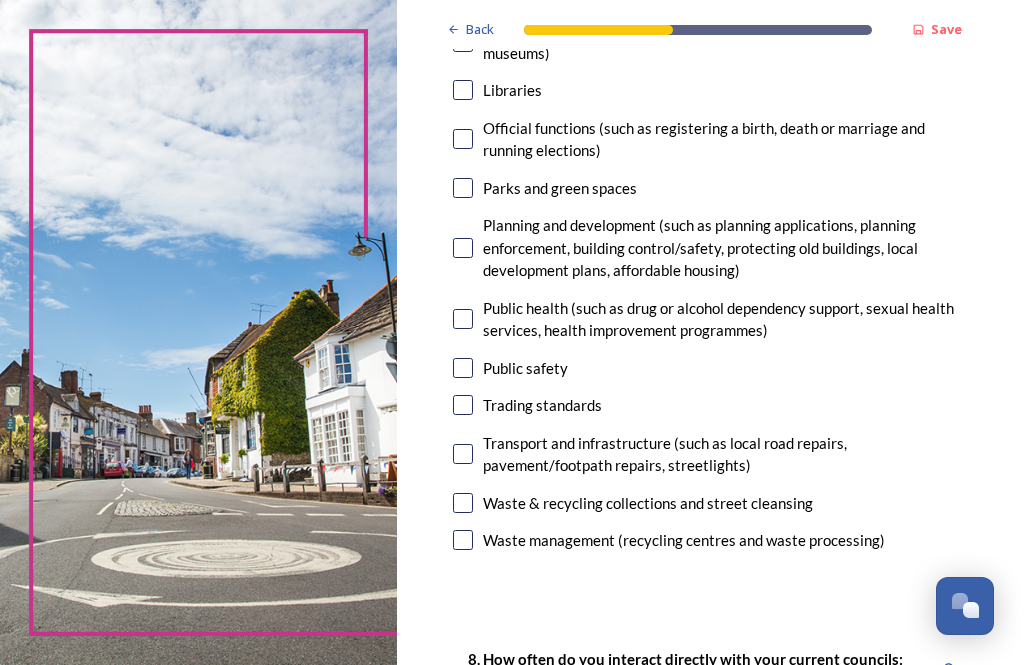 click at bounding box center (463, 503) 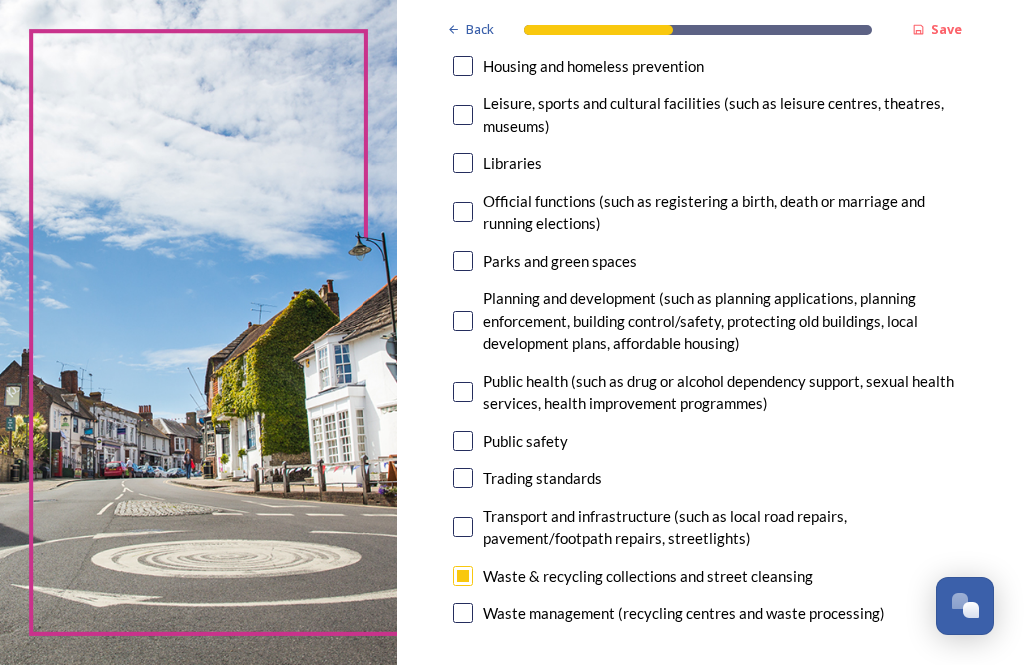 scroll, scrollTop: 649, scrollLeft: 0, axis: vertical 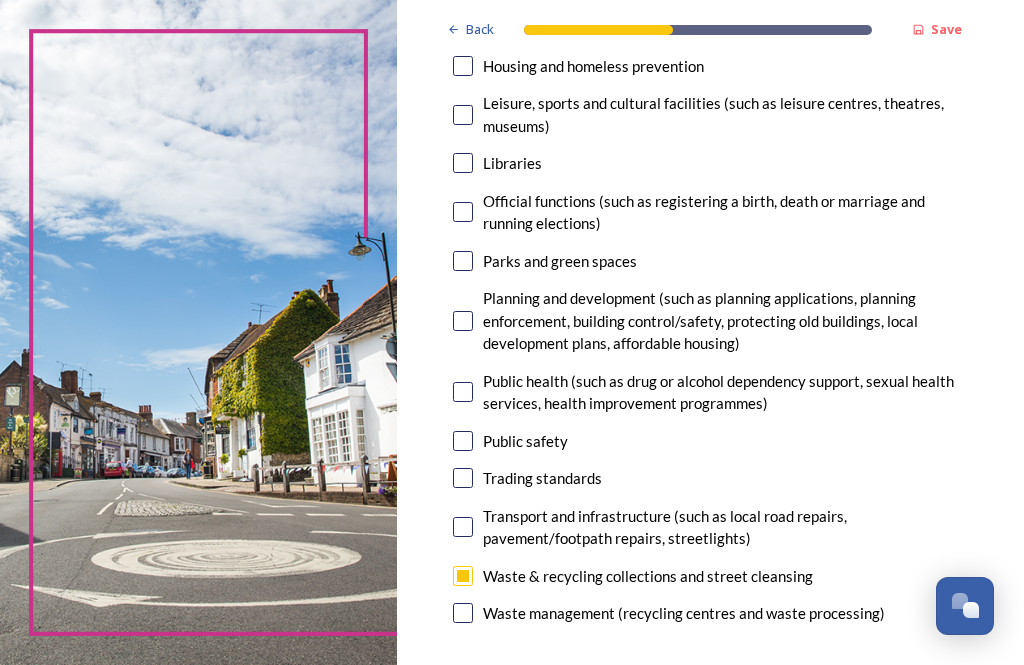 click at bounding box center [463, 613] 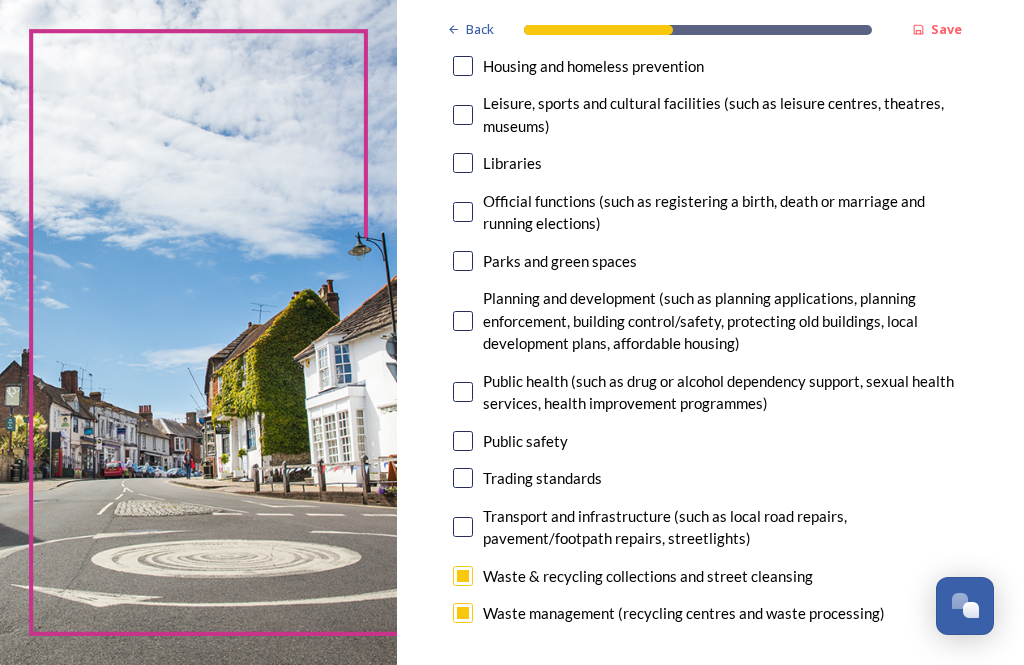 click at bounding box center [463, 527] 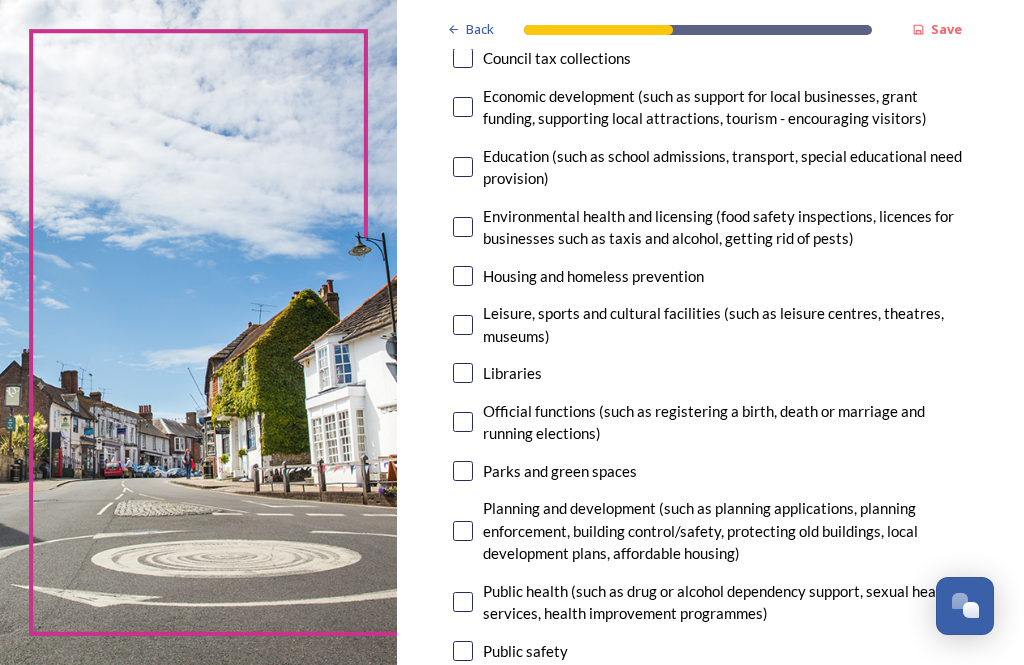 scroll, scrollTop: 441, scrollLeft: 0, axis: vertical 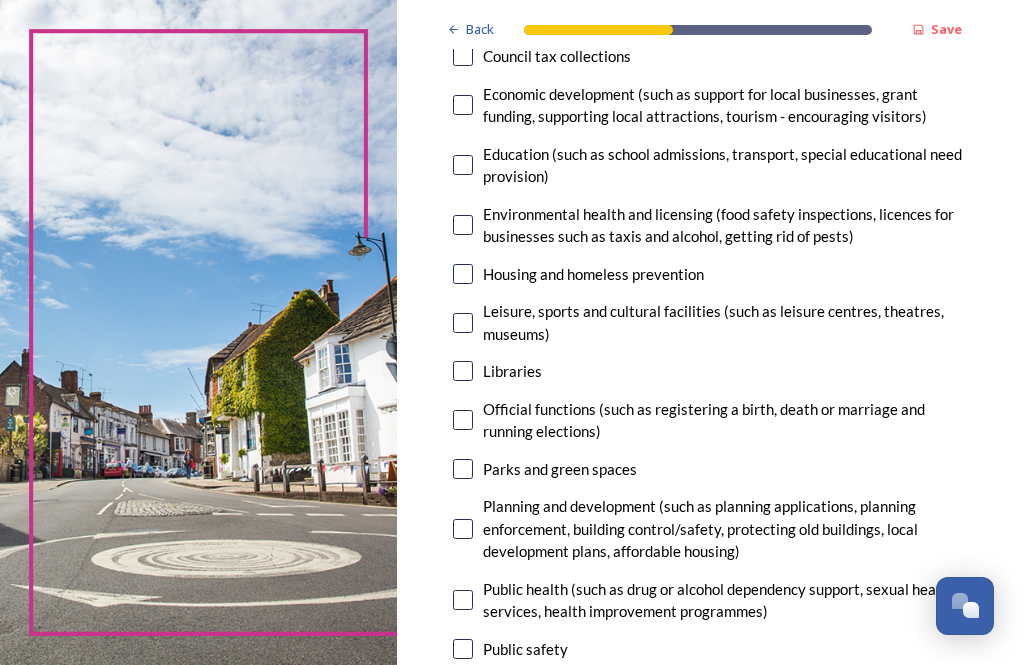 click at bounding box center [463, 225] 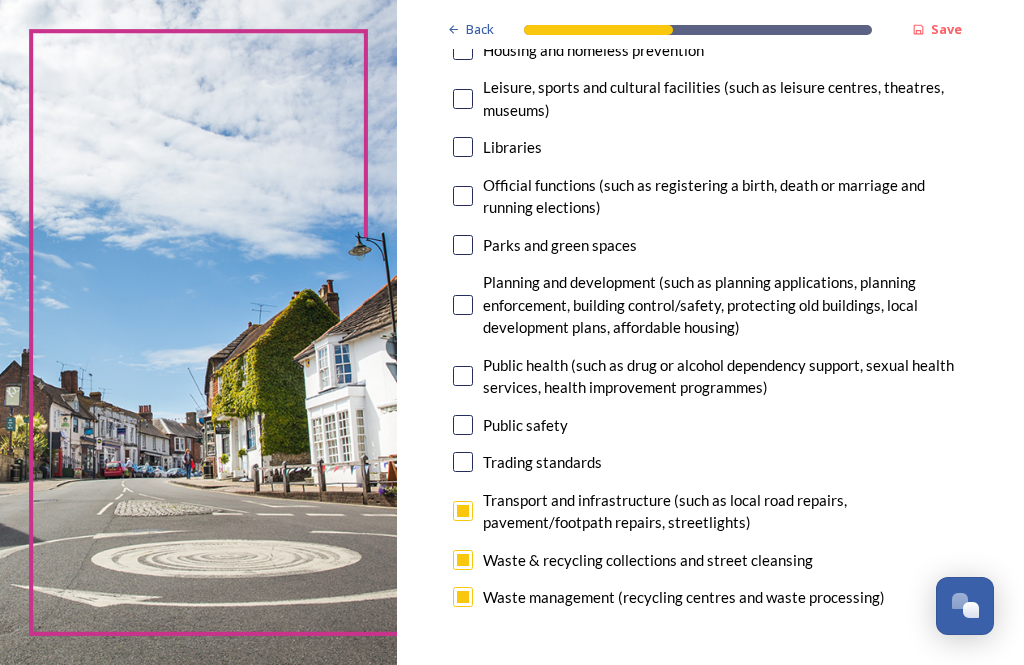 scroll, scrollTop: 668, scrollLeft: 0, axis: vertical 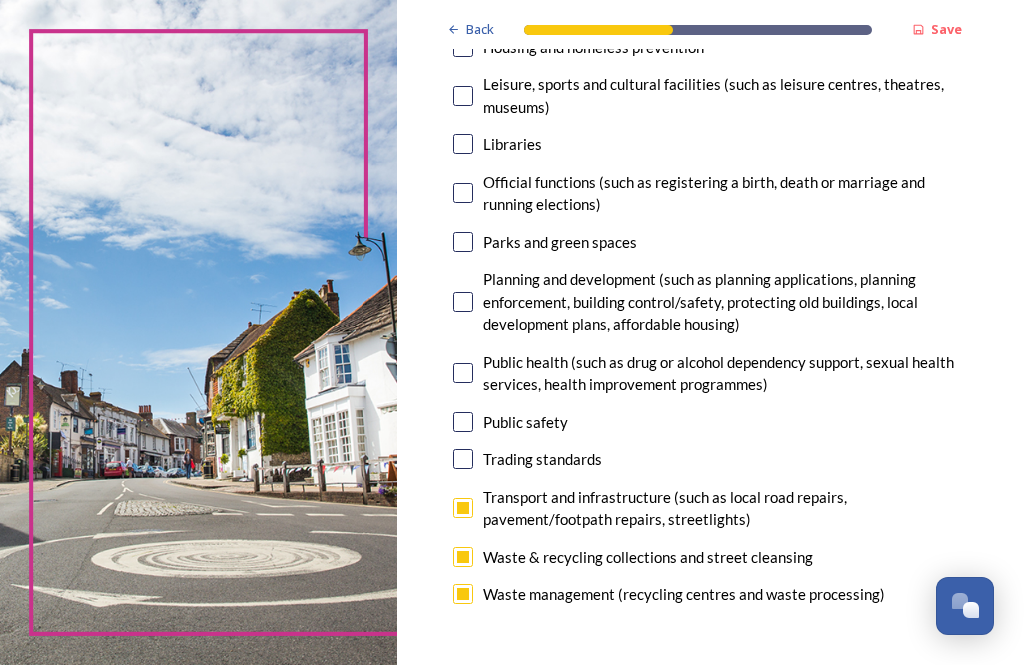 click at bounding box center (463, 422) 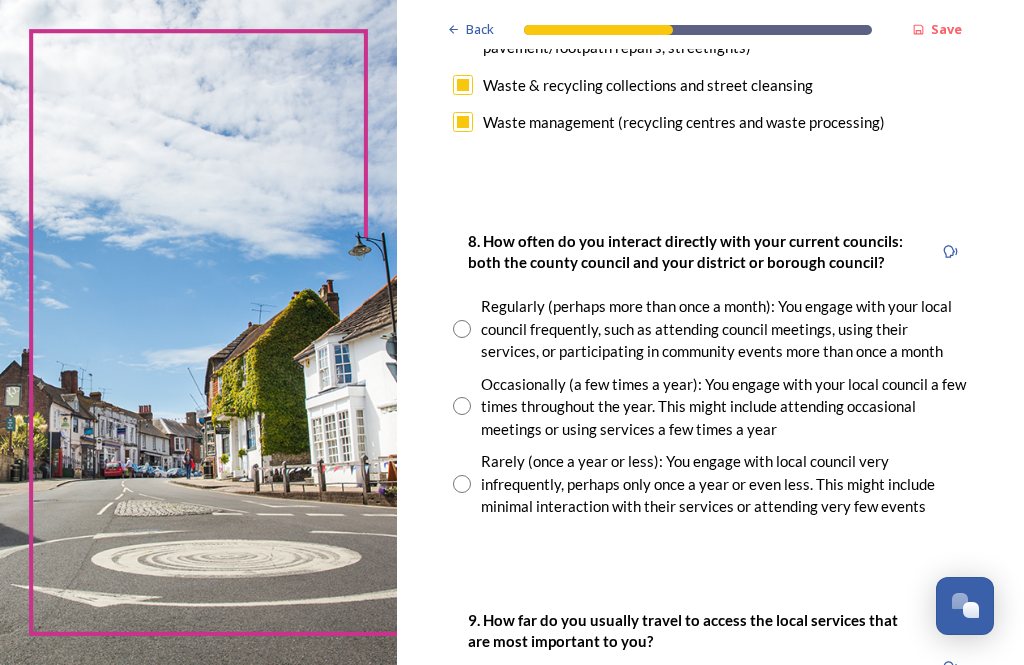 scroll, scrollTop: 1140, scrollLeft: 0, axis: vertical 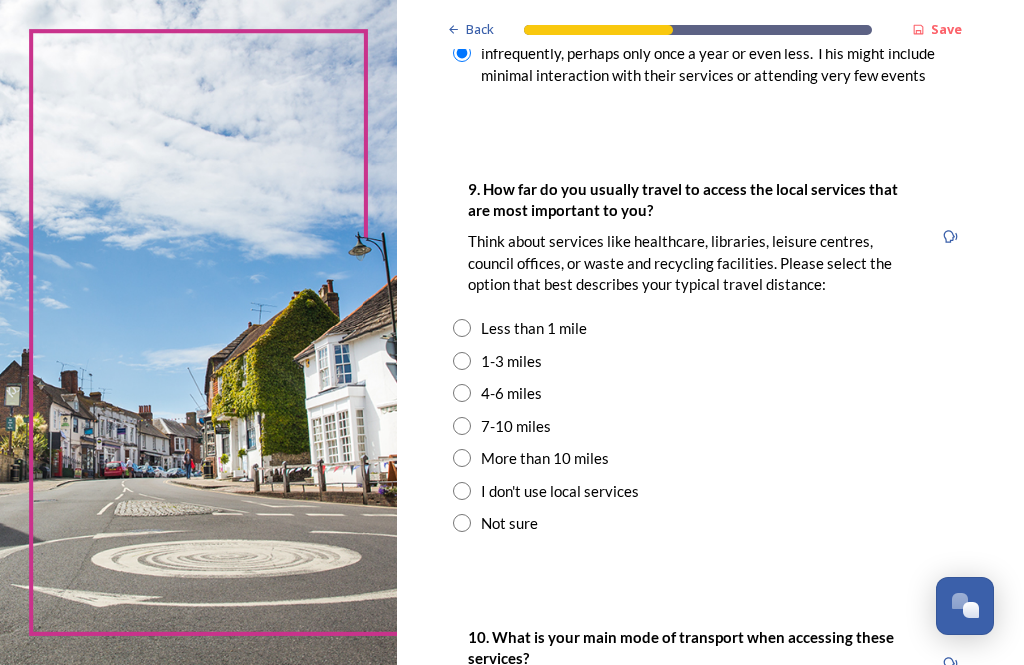 click at bounding box center (462, 393) 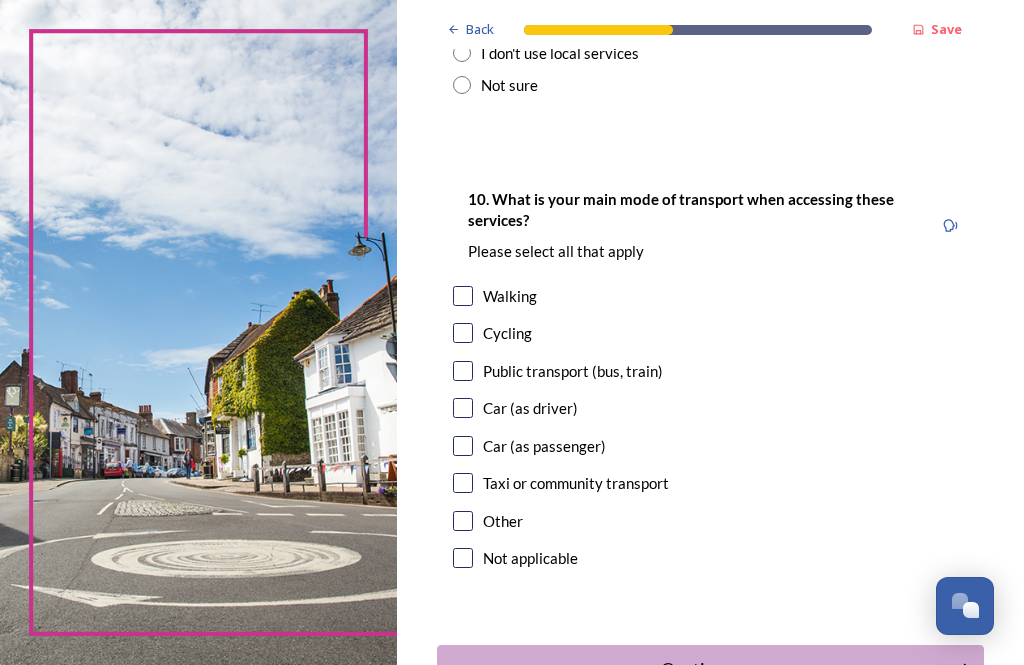 scroll, scrollTop: 2009, scrollLeft: 0, axis: vertical 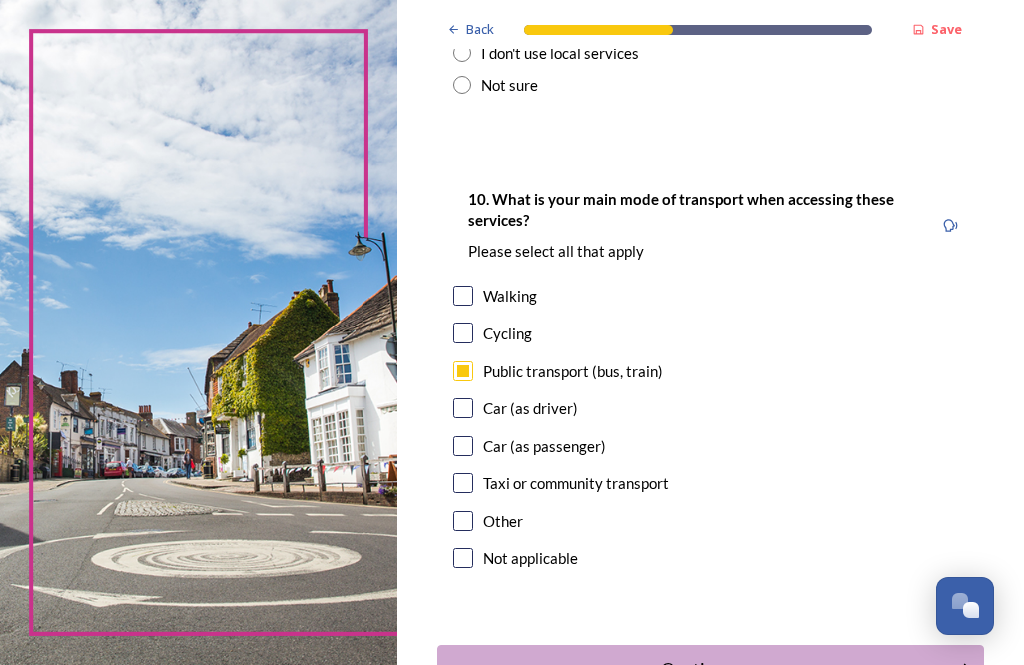 click at bounding box center [463, 296] 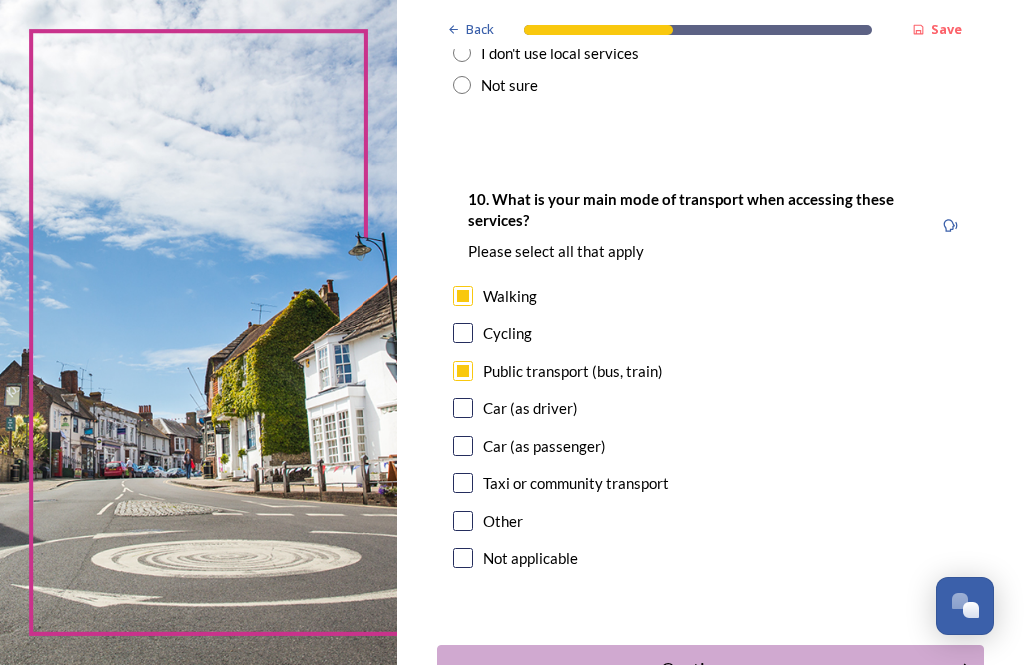 click at bounding box center (463, 408) 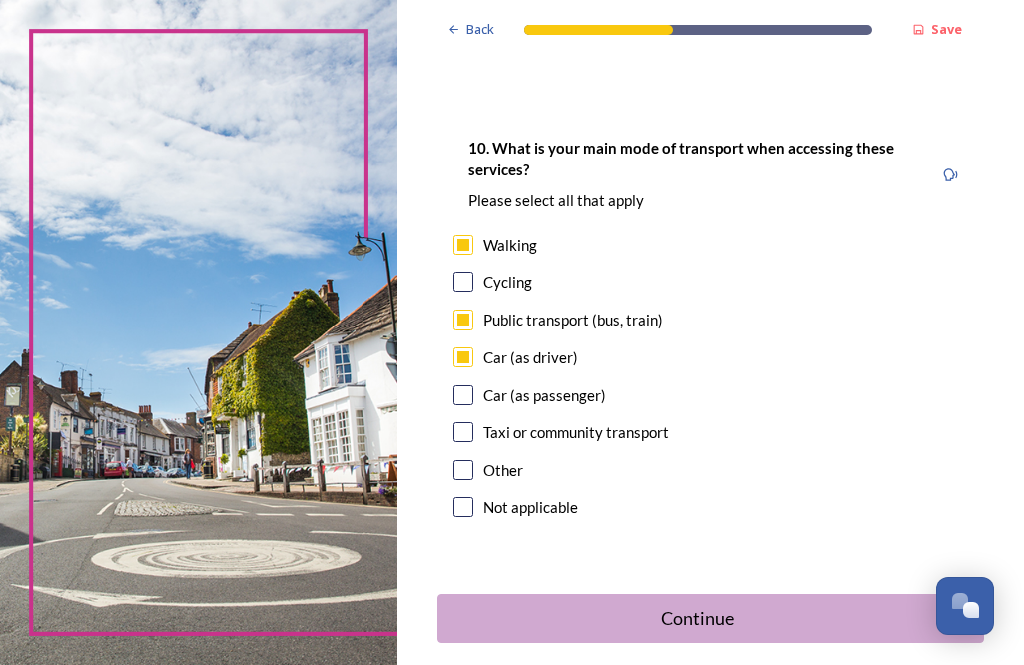 scroll, scrollTop: 2058, scrollLeft: 0, axis: vertical 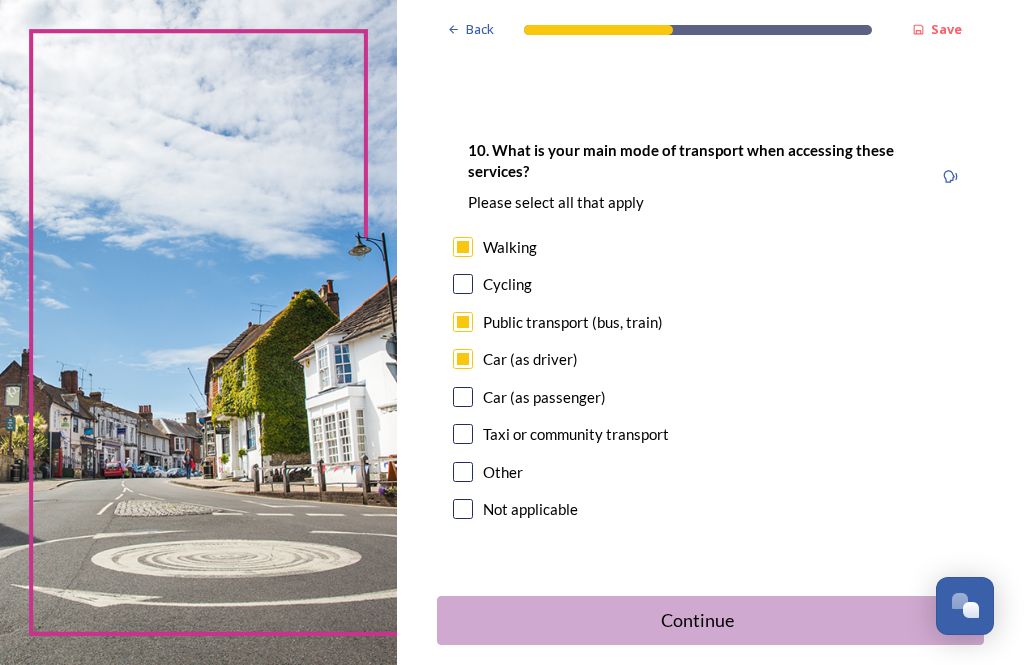click on "Continue" at bounding box center [697, 620] 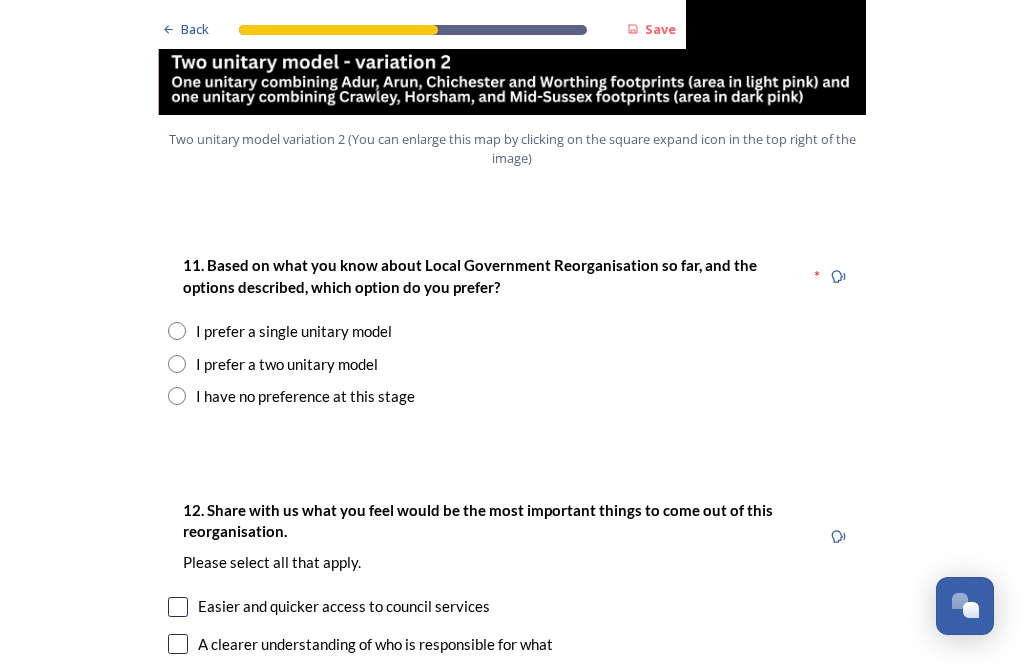 scroll, scrollTop: 2480, scrollLeft: 0, axis: vertical 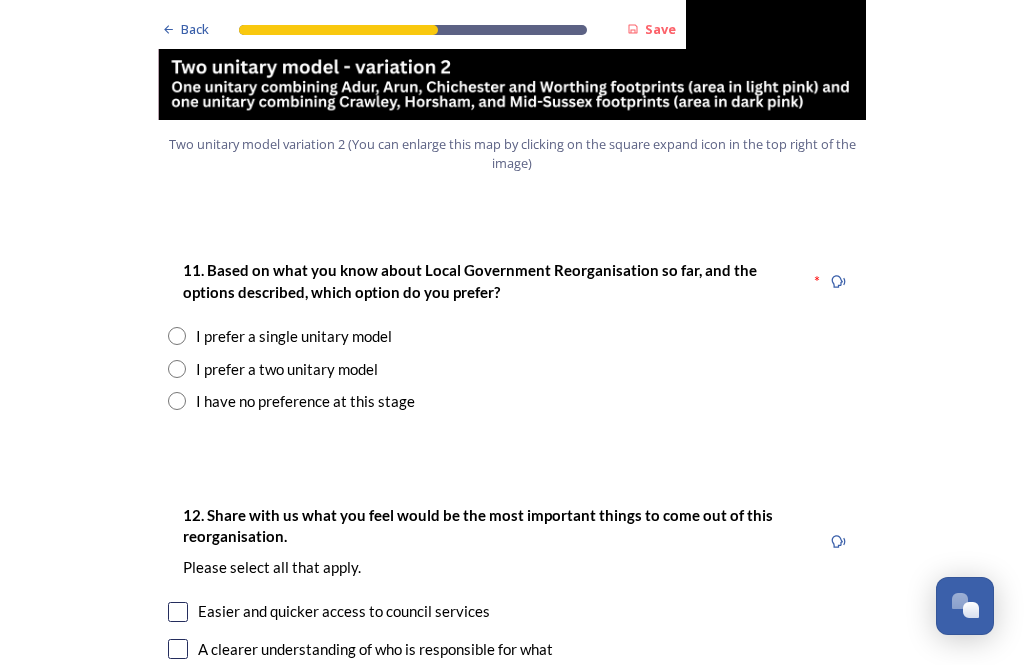 click at bounding box center [177, 401] 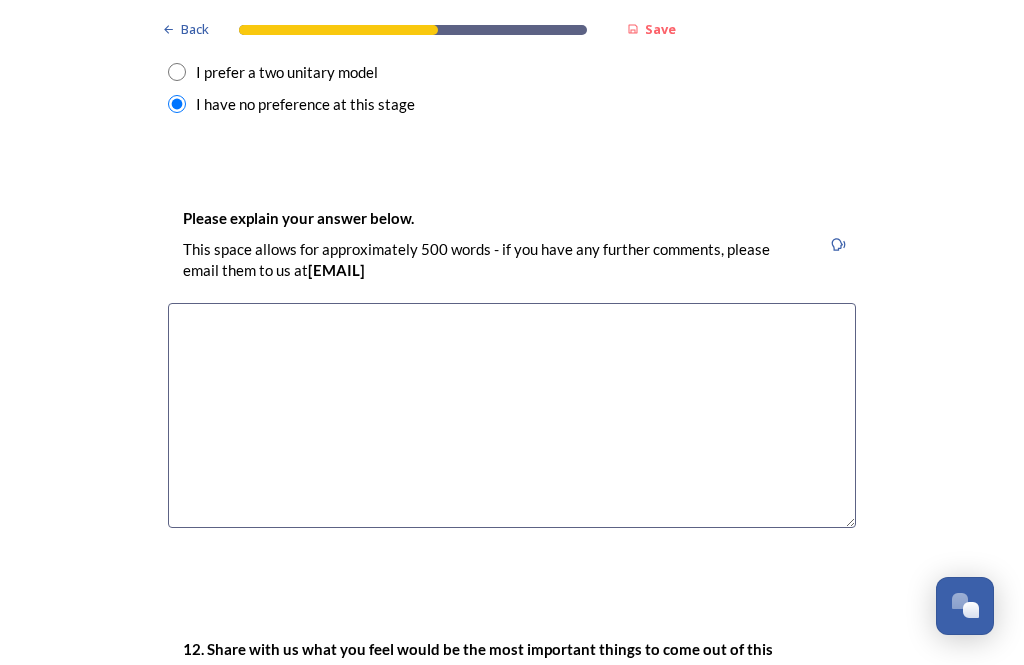 scroll, scrollTop: 2794, scrollLeft: 0, axis: vertical 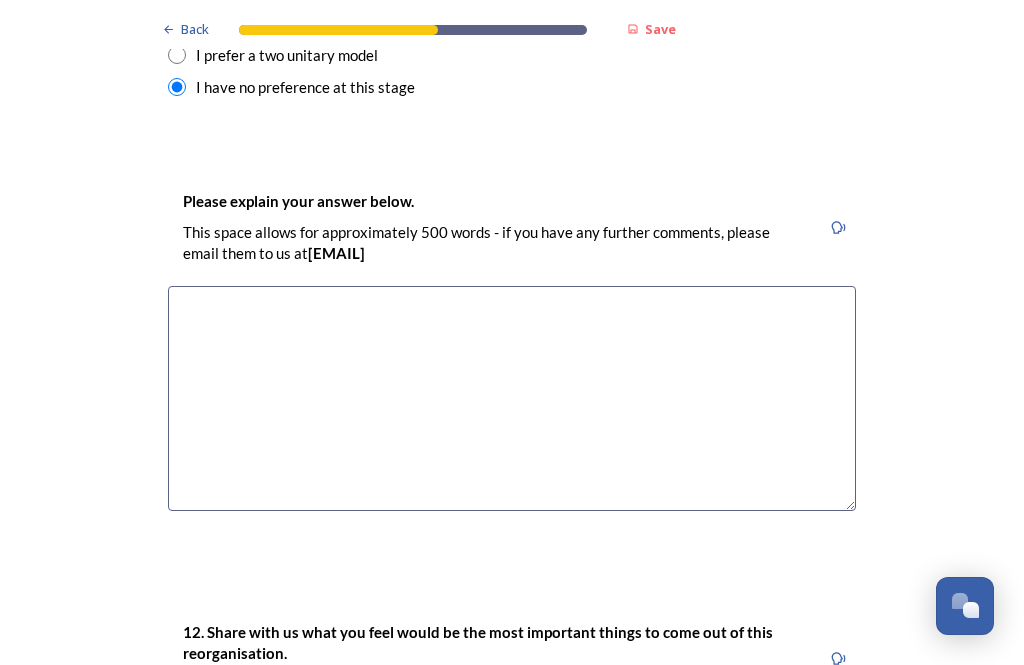 click at bounding box center [512, 398] 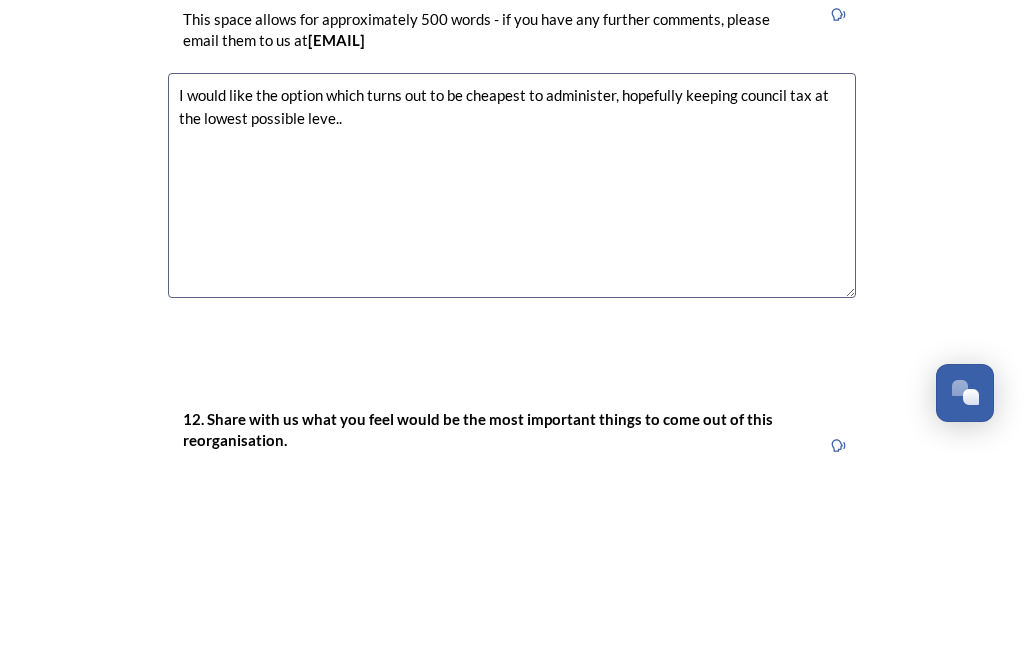 click on "Back Save Prioritising future services As explained on our hub , Local Government Reorganisation for [STATE] means that the county, district and borough councils will be replaced with one, or more than one, single-tier council (referred to as a unitary council) to deliver all your services. Options currently being explored within [STATE] are detailed on our hub , but map visuals can be found below. A single county unitary , bringing the County Council and all seven District and Borough Councils services together to form a new unitary council for [STATE]. Single unitary model (You can enlarge this map by clicking on the square expand icon in the top right of the image) Two unitary option, variation 1 - one unitary combining Arun, Chichester and Worthing footprints and one unitary combining Adur, Crawley, Horsham, and Mid-Sussex footprints. Two unitary model variation 1 (You can enlarge this map by clicking on the square expand icon in the top right of the image) * Other 5" at bounding box center [512, 514] 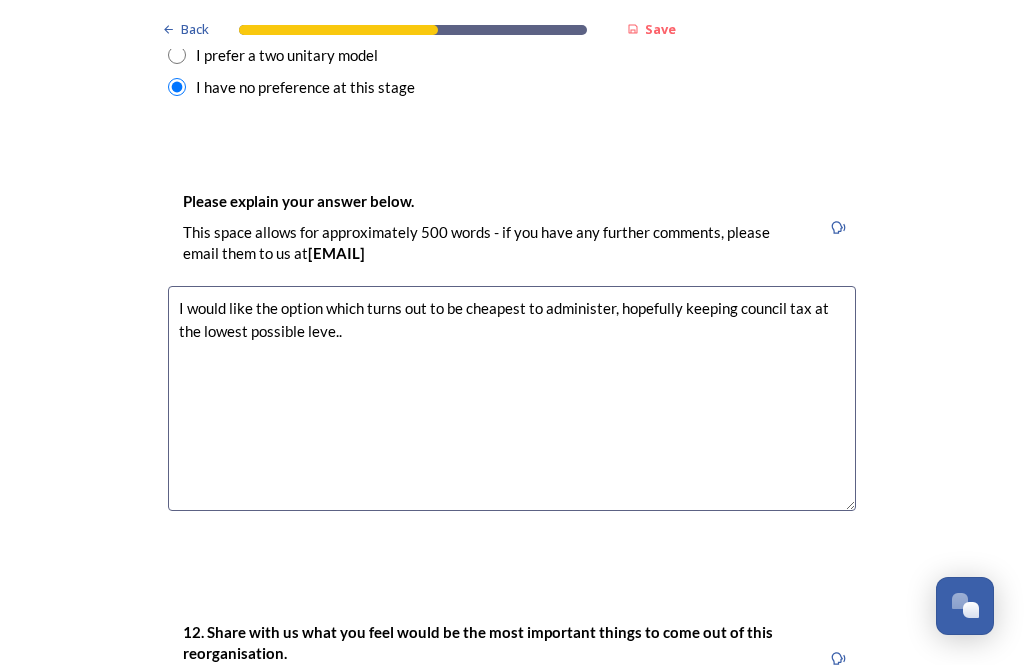 click on "I would like the option which turns out to be cheapest to administer, hopefully keeping council tax at the lowest possible leve.." at bounding box center (512, 398) 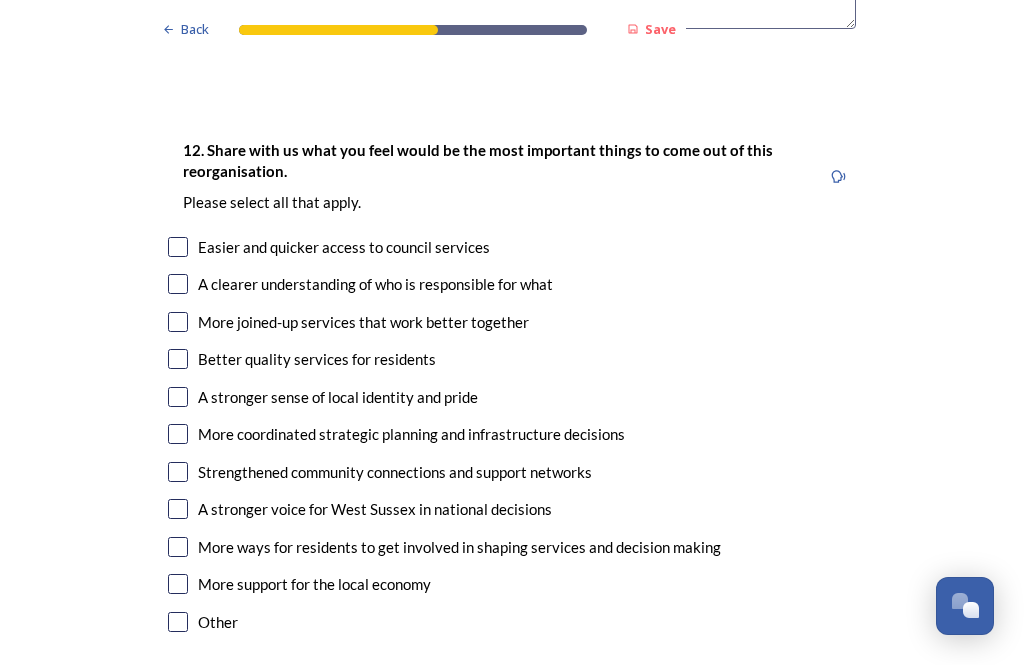 scroll, scrollTop: 3276, scrollLeft: 0, axis: vertical 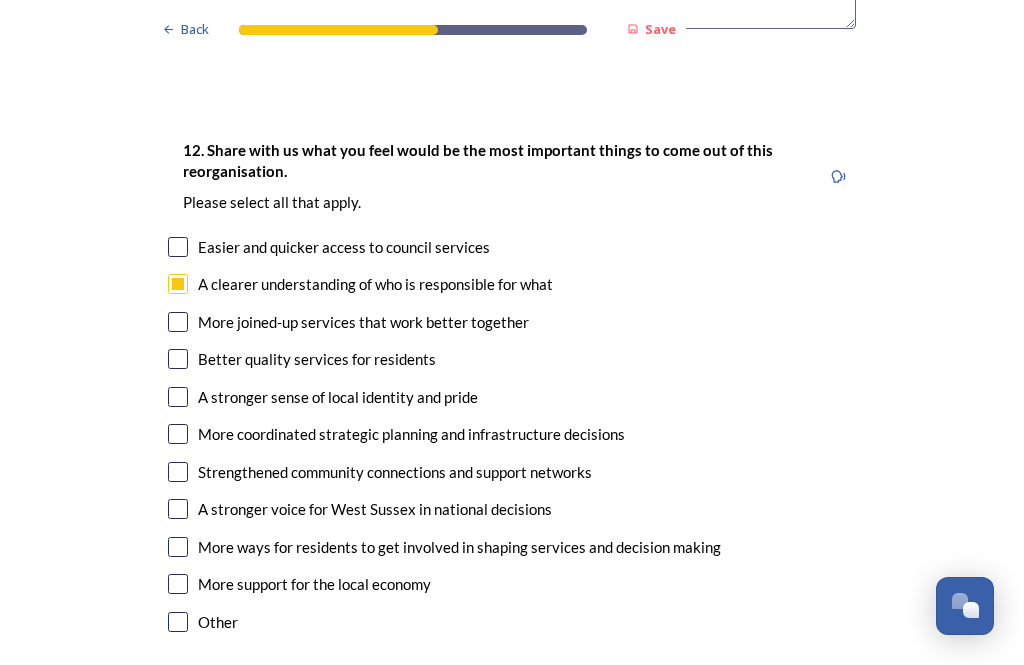 click at bounding box center (178, 584) 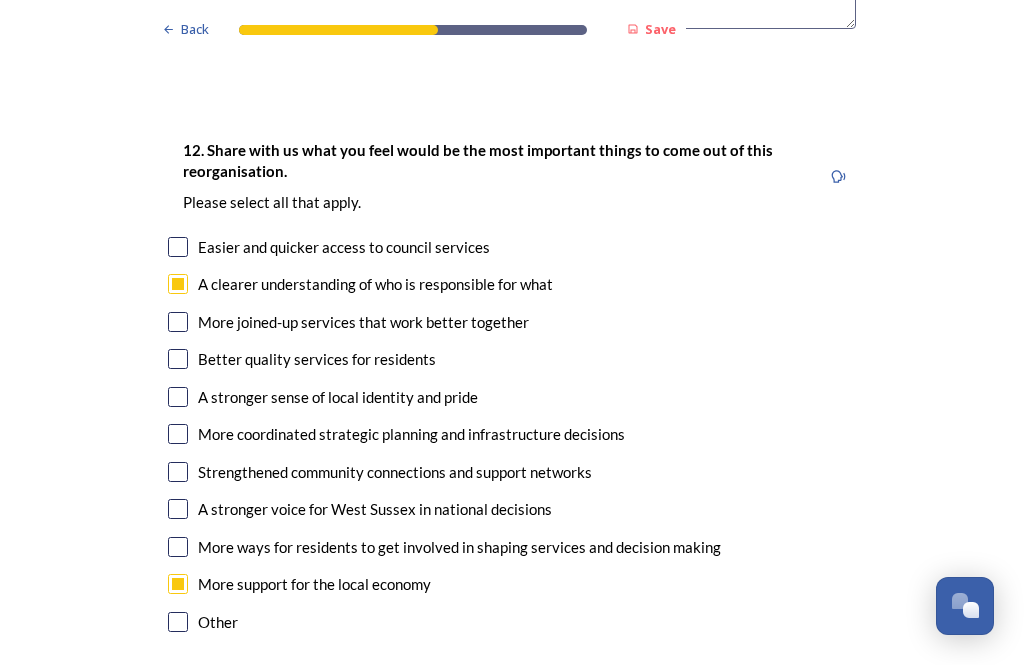click at bounding box center [178, 509] 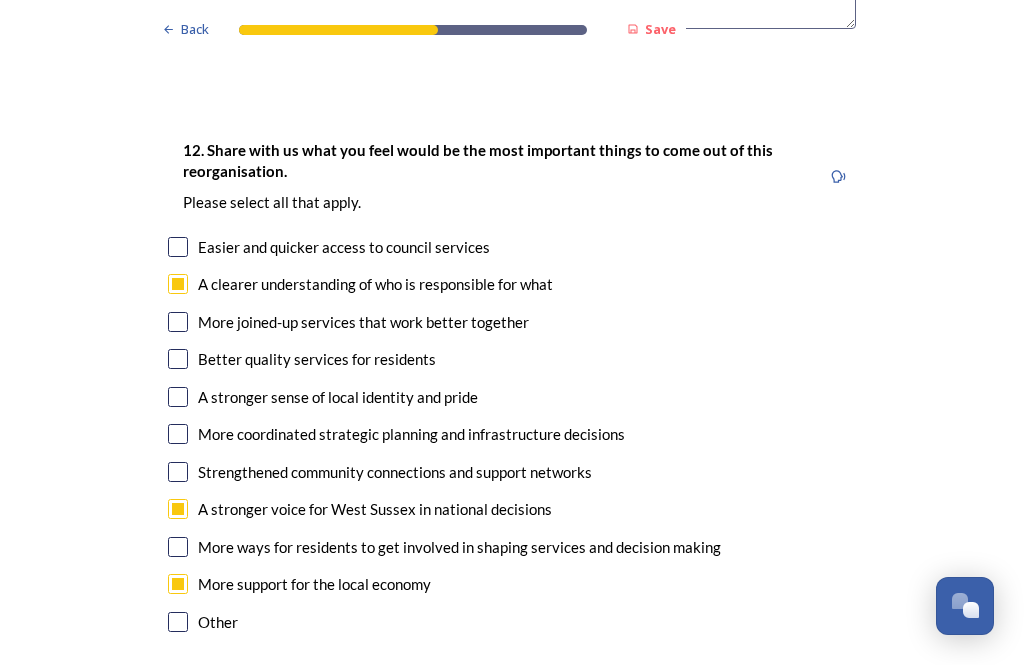 click at bounding box center [178, 434] 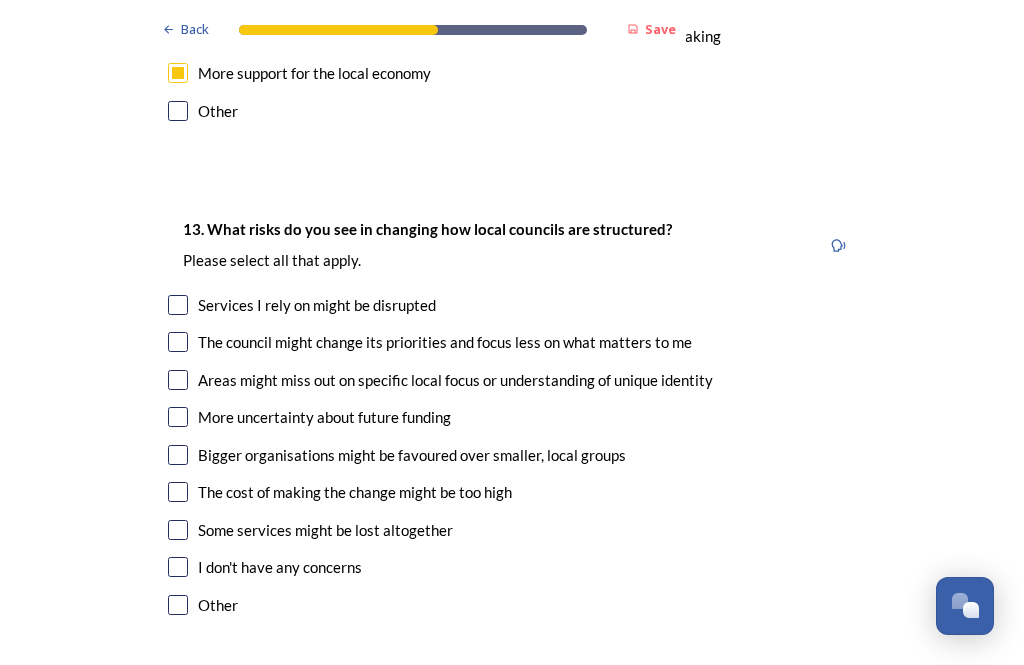 scroll, scrollTop: 3810, scrollLeft: 0, axis: vertical 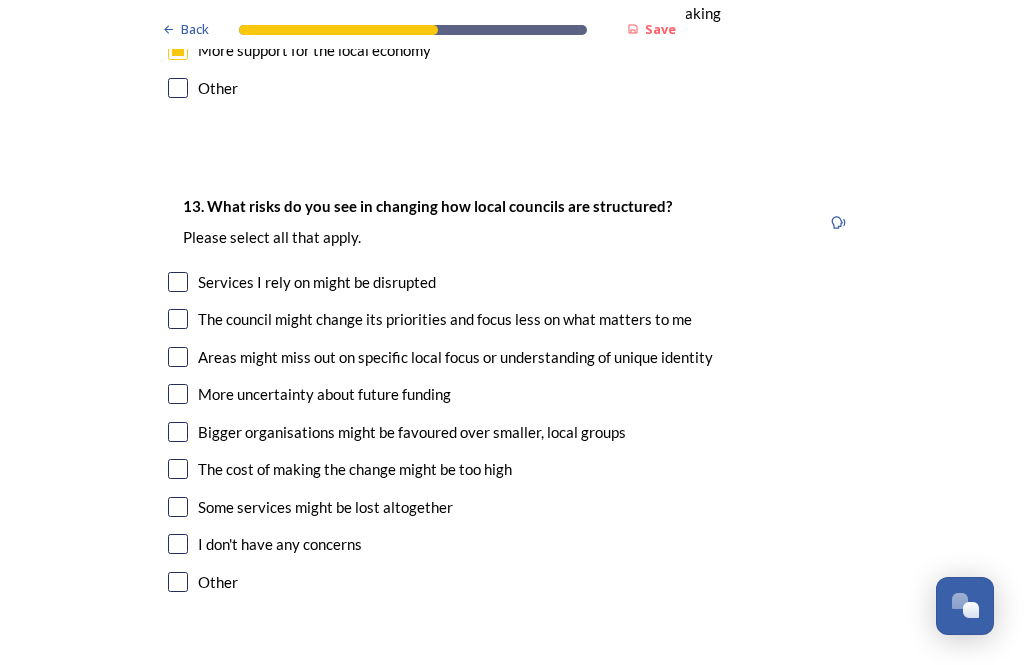 click at bounding box center [178, 469] 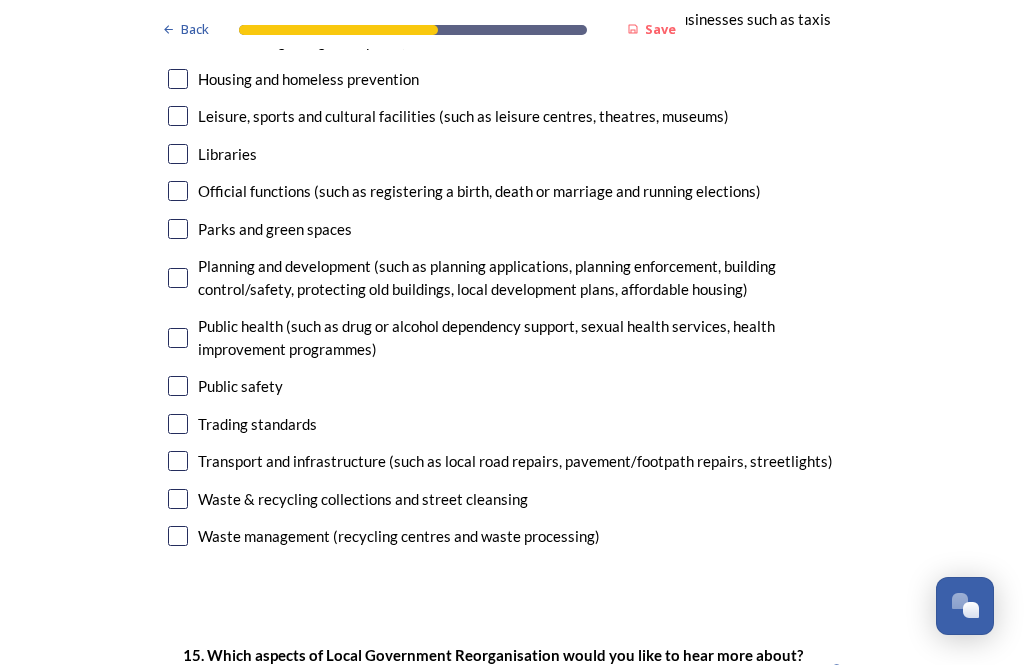 scroll, scrollTop: 4894, scrollLeft: 0, axis: vertical 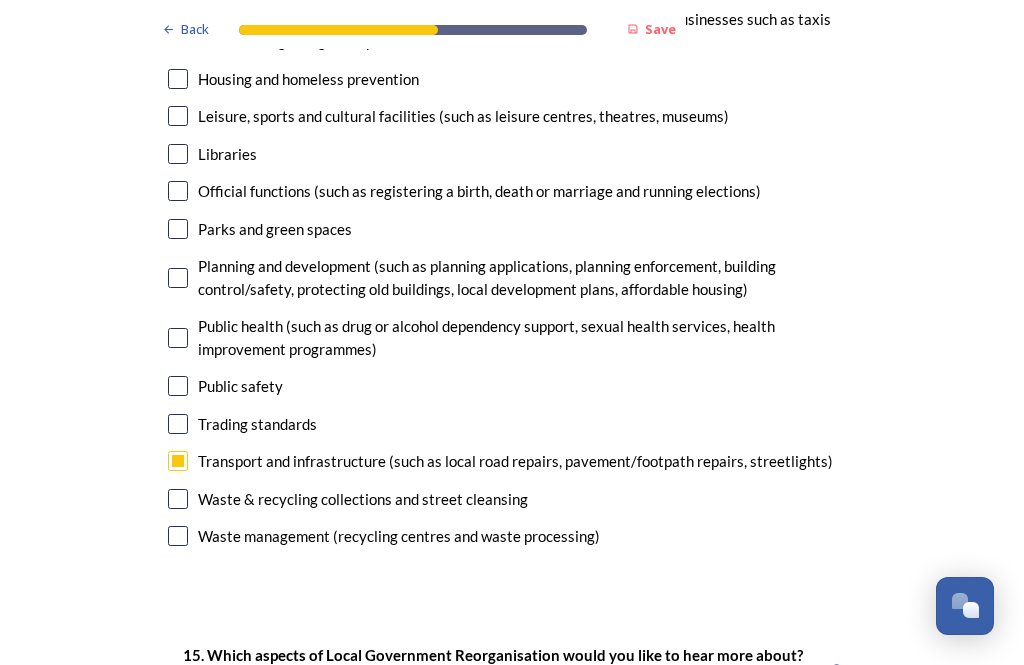 click at bounding box center (178, 499) 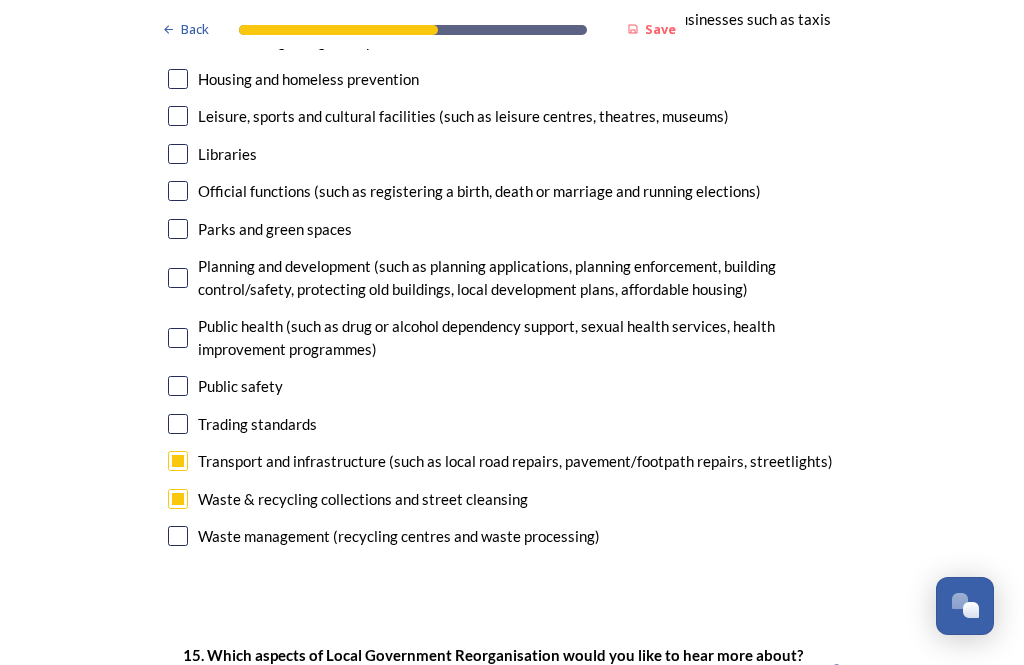 click at bounding box center (178, 536) 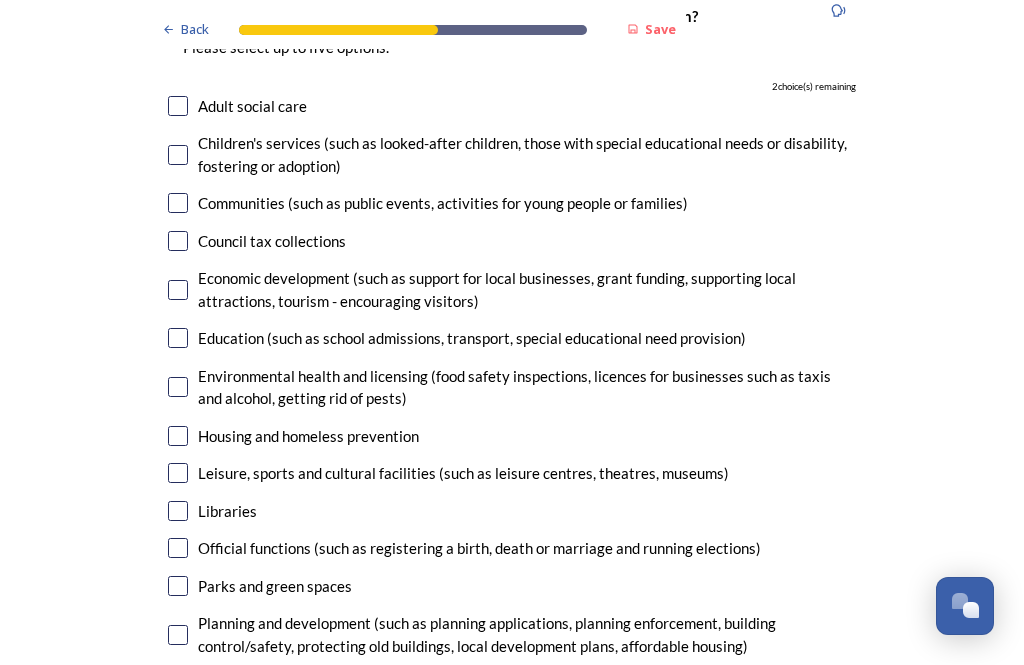 scroll, scrollTop: 4537, scrollLeft: 0, axis: vertical 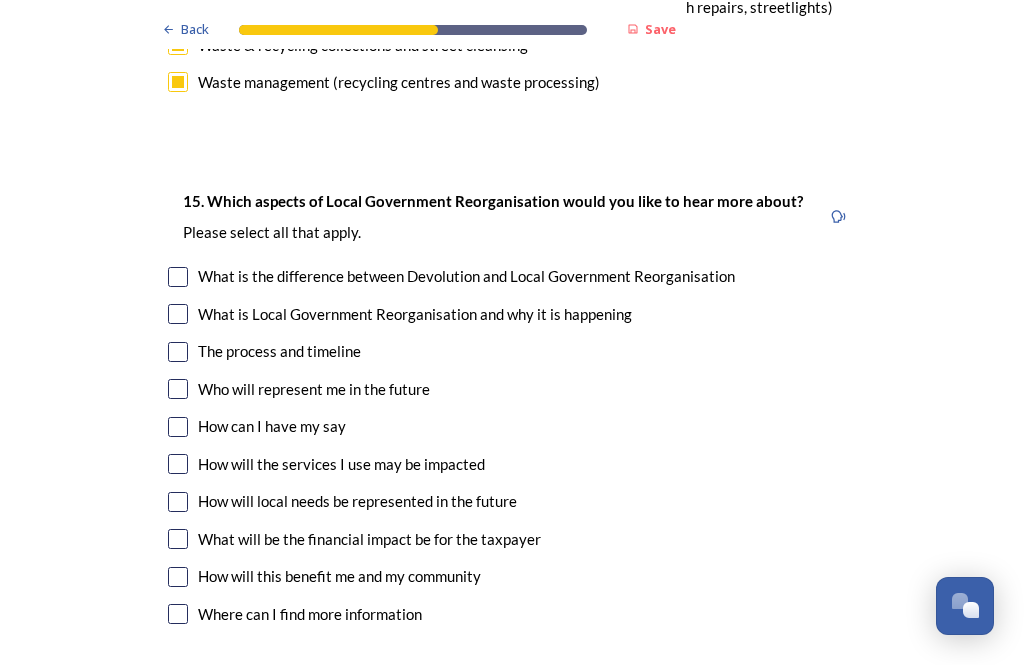 click at bounding box center (178, 352) 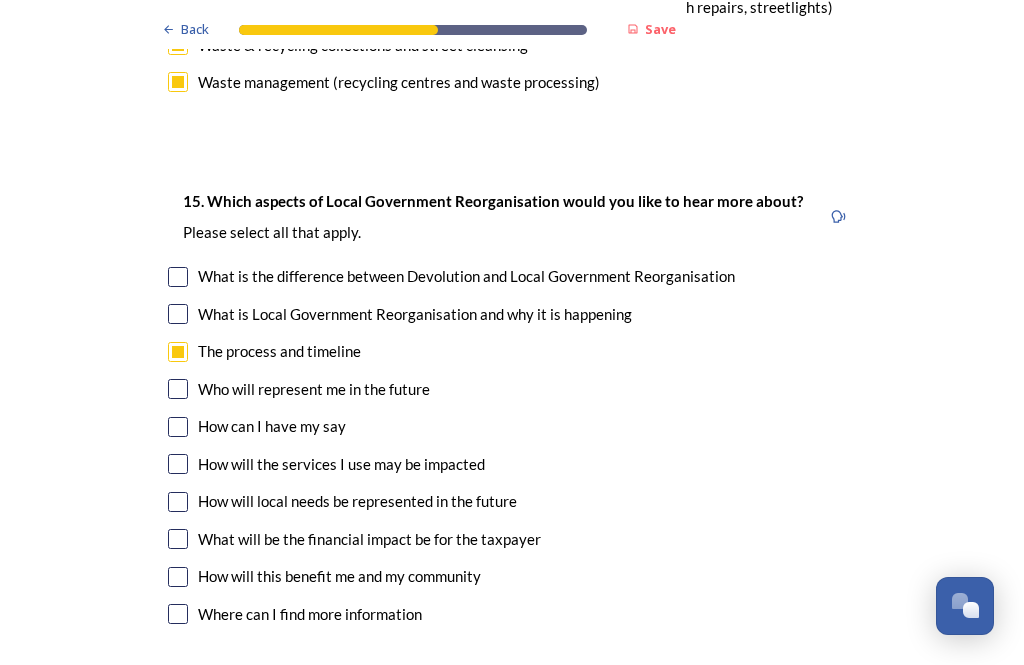 click at bounding box center (178, 539) 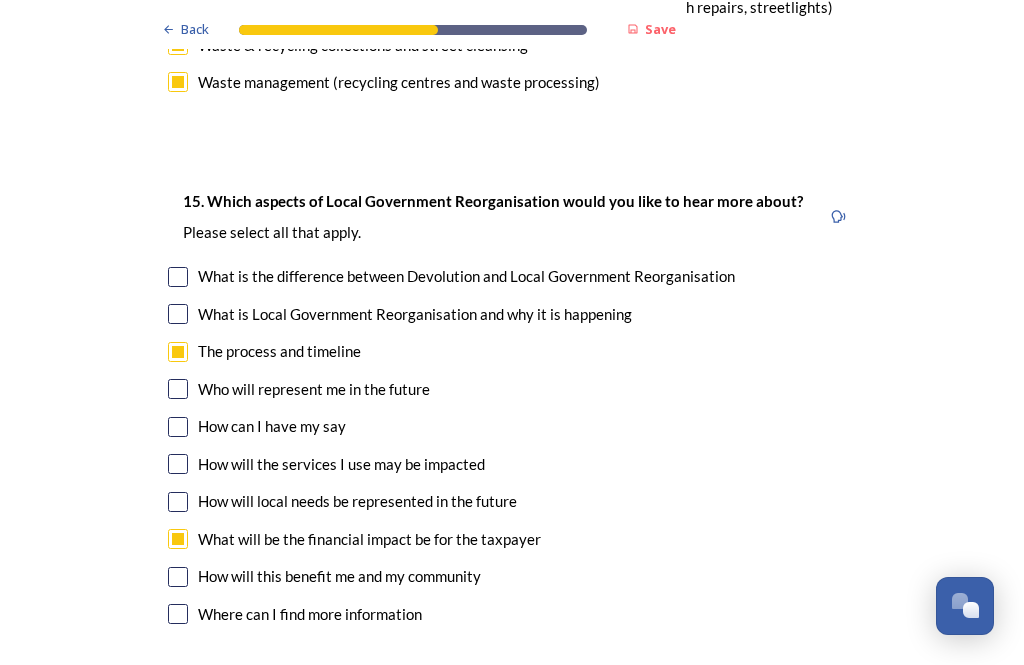 click at bounding box center (178, 577) 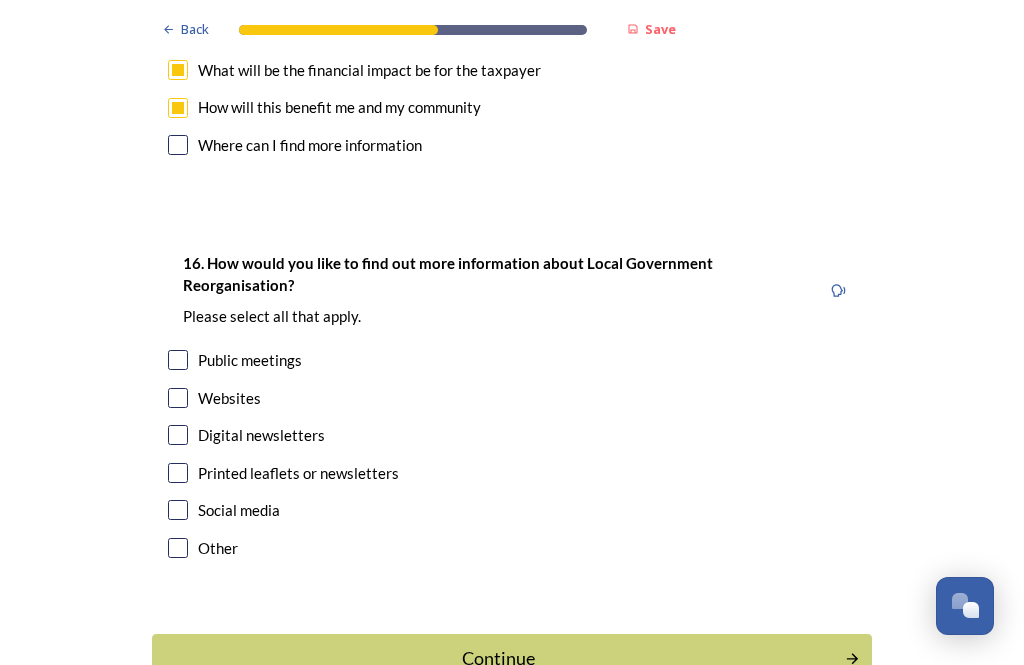 scroll, scrollTop: 5818, scrollLeft: 0, axis: vertical 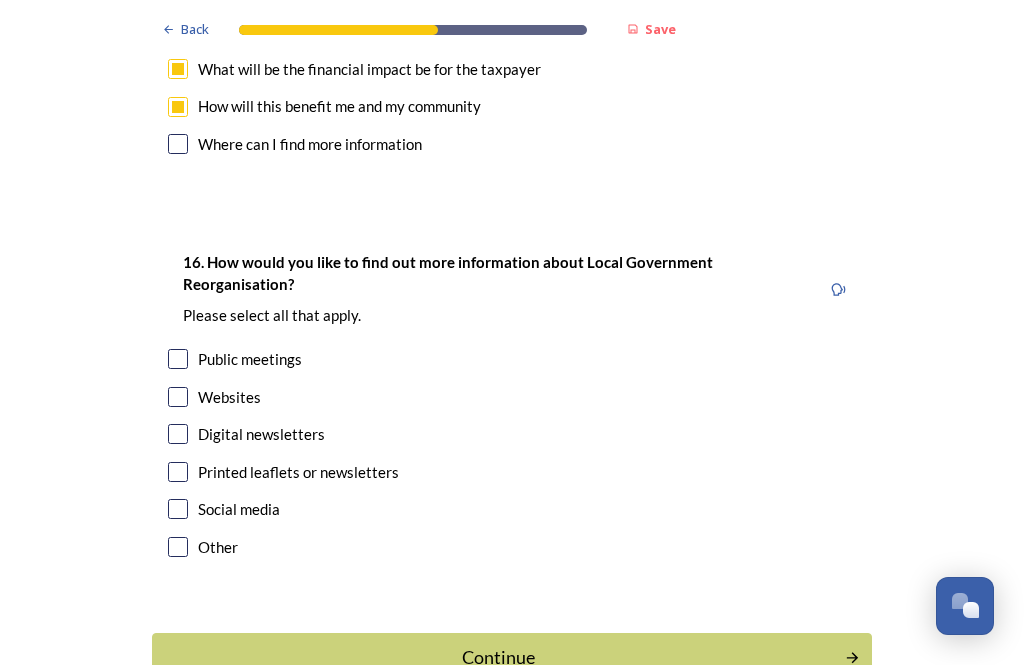 click at bounding box center (178, 397) 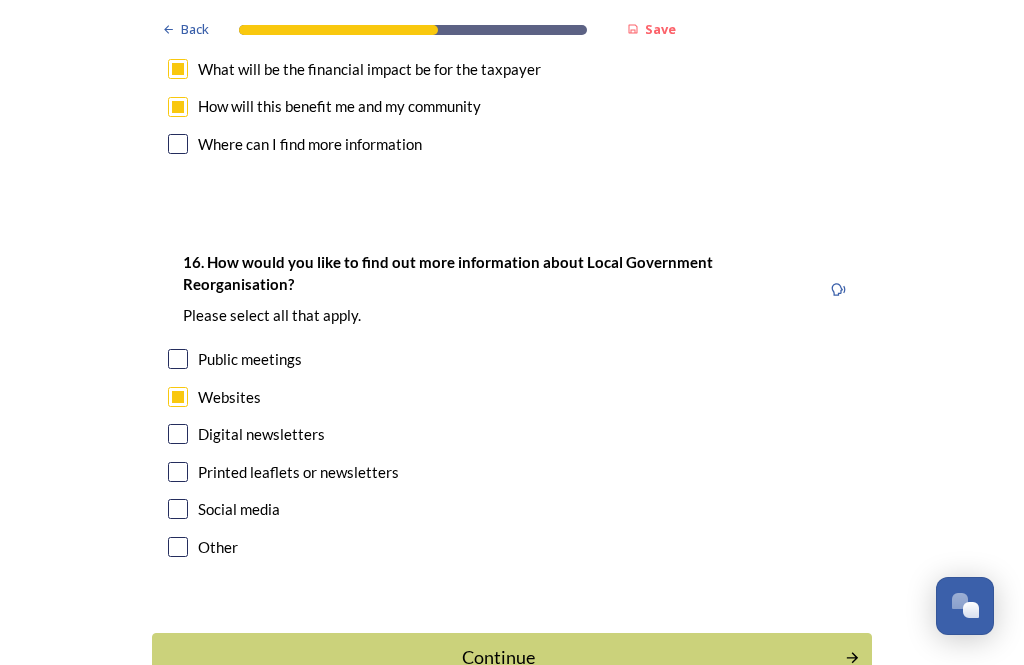 click at bounding box center (178, 434) 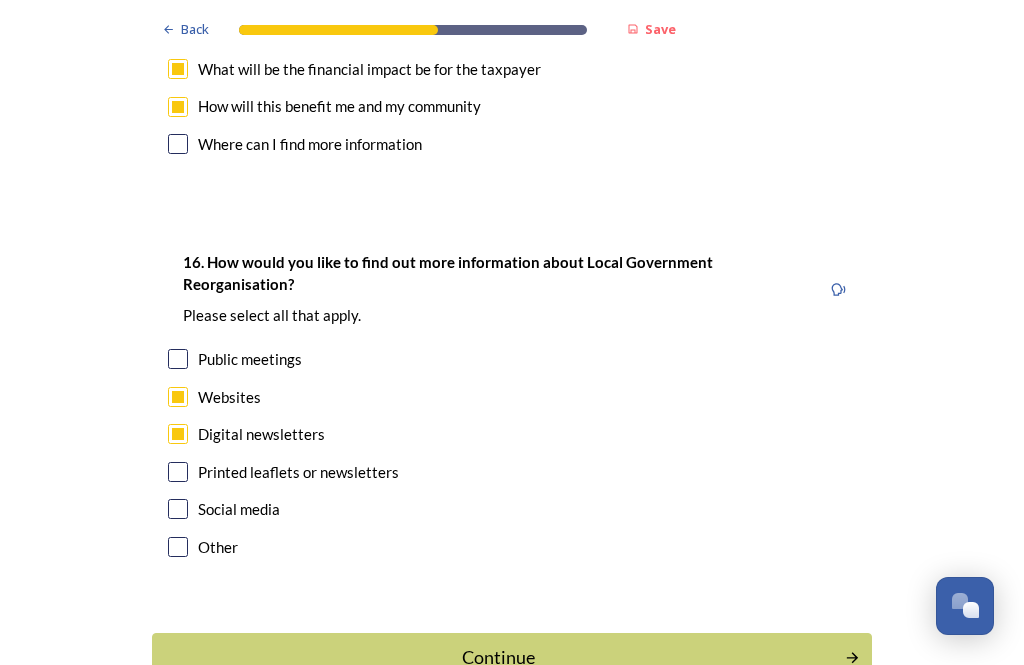 click at bounding box center [178, 472] 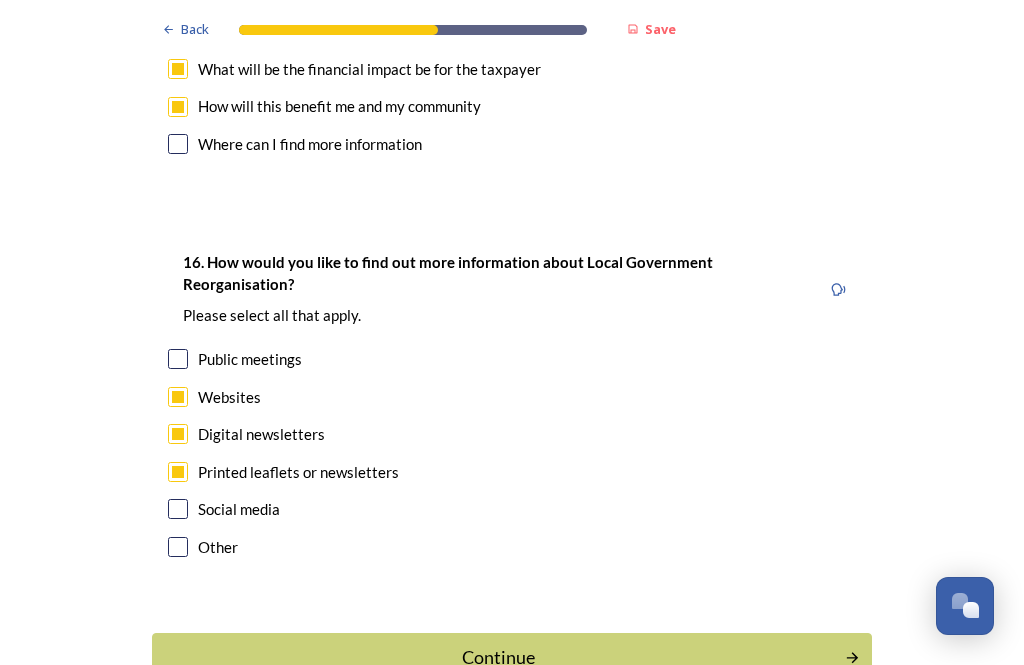 click on "Continue" at bounding box center [498, 657] 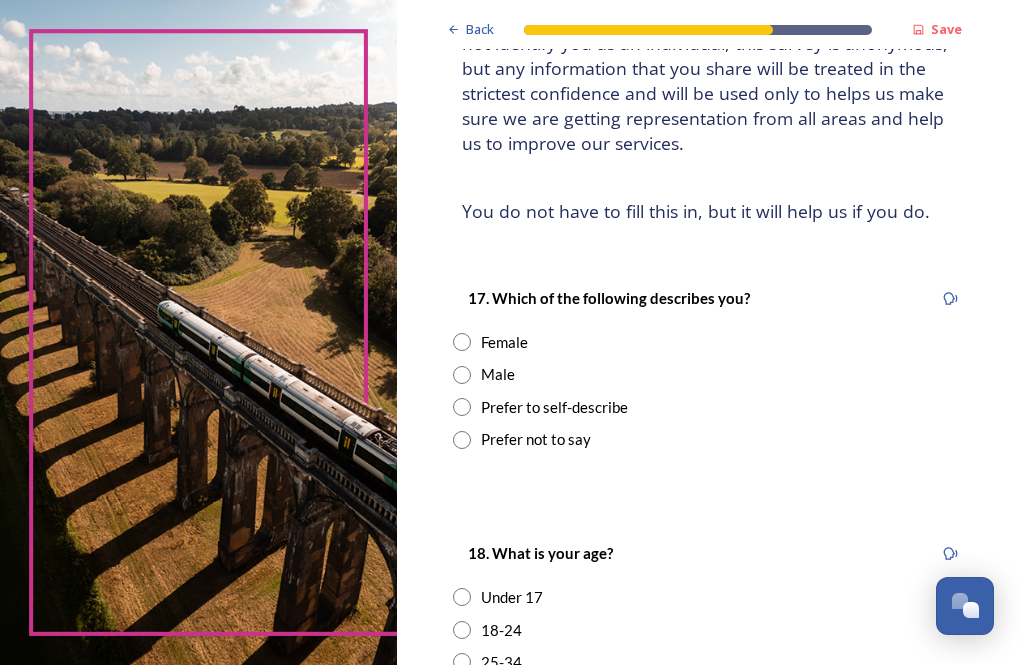 scroll, scrollTop: 191, scrollLeft: 0, axis: vertical 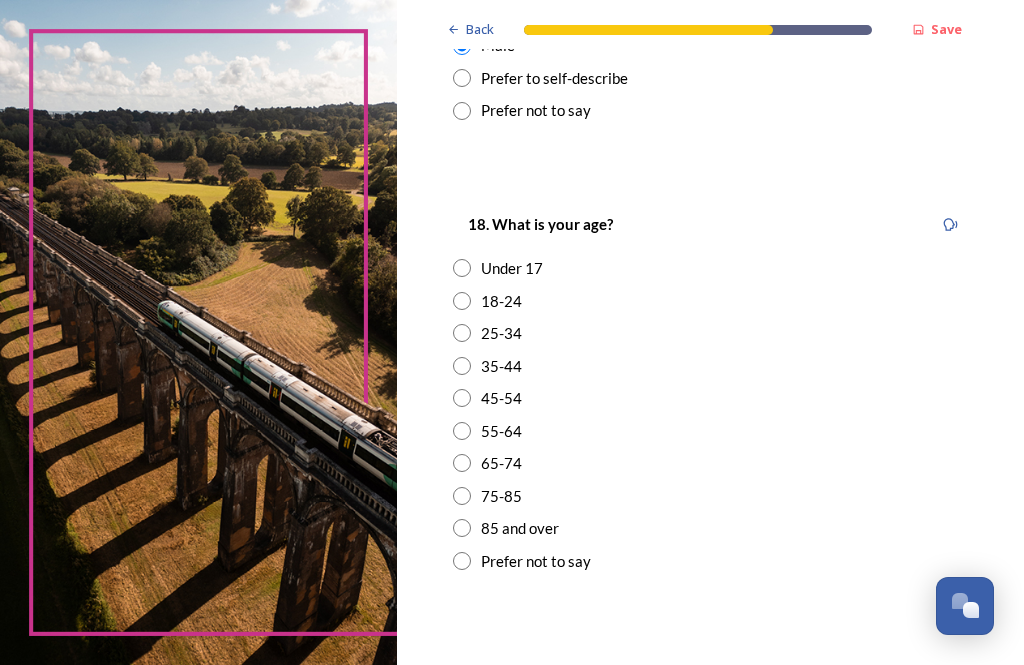 click at bounding box center [462, 463] 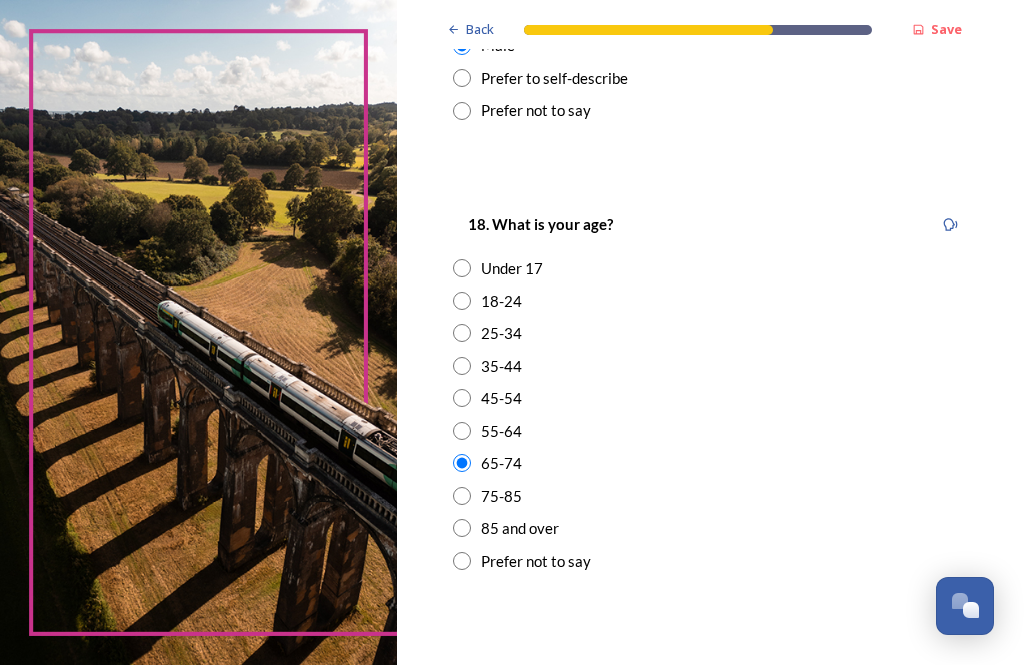 click on "65-74" at bounding box center (710, 463) 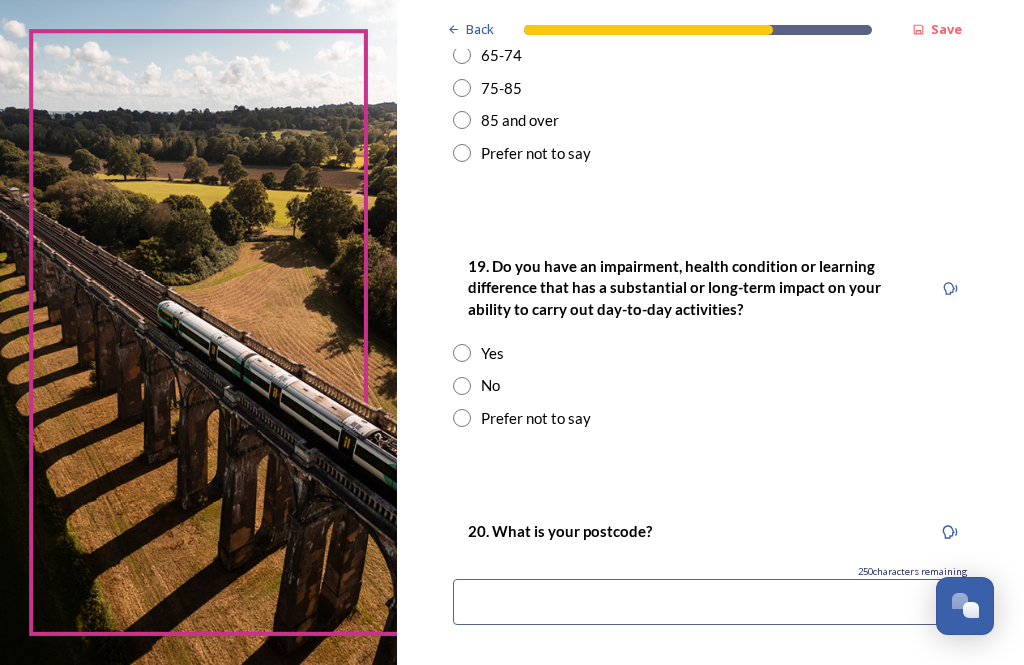 scroll, scrollTop: 928, scrollLeft: 0, axis: vertical 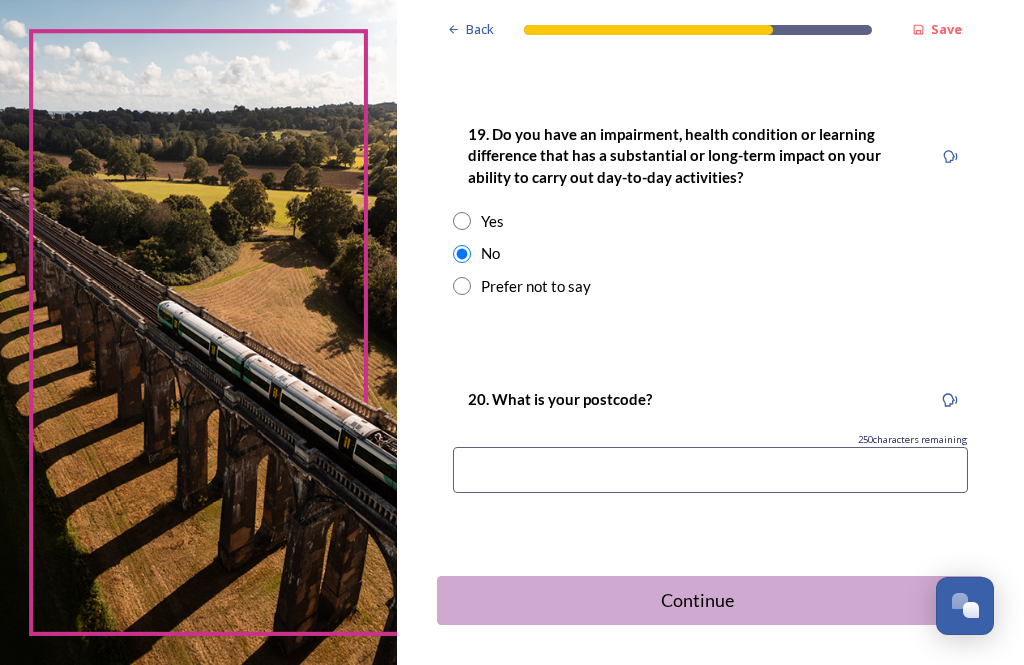click at bounding box center [710, 470] 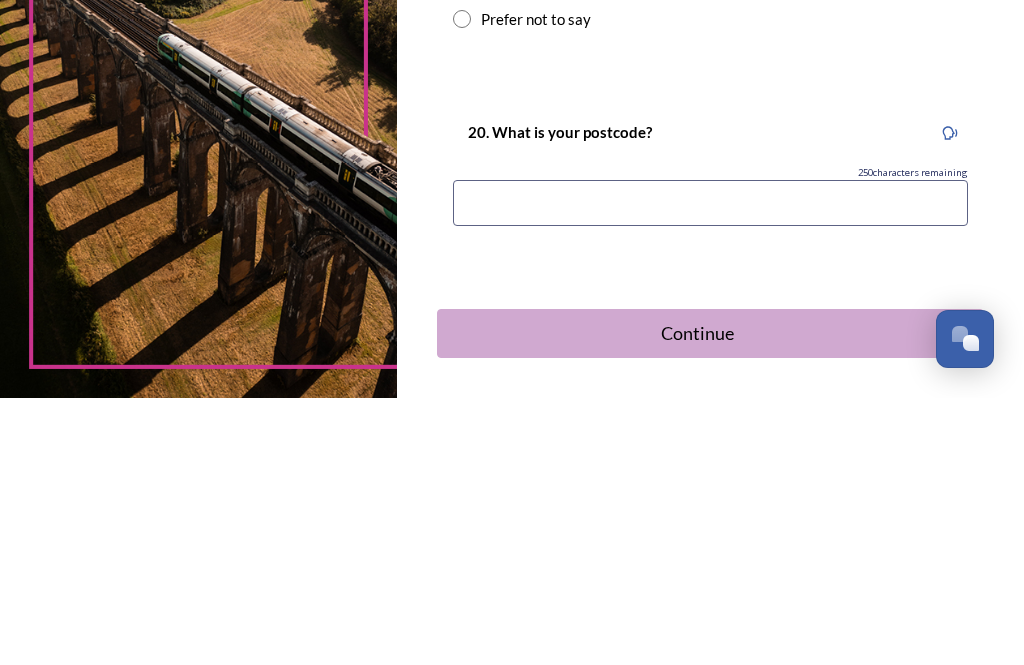 type on "[POSTCODE]" 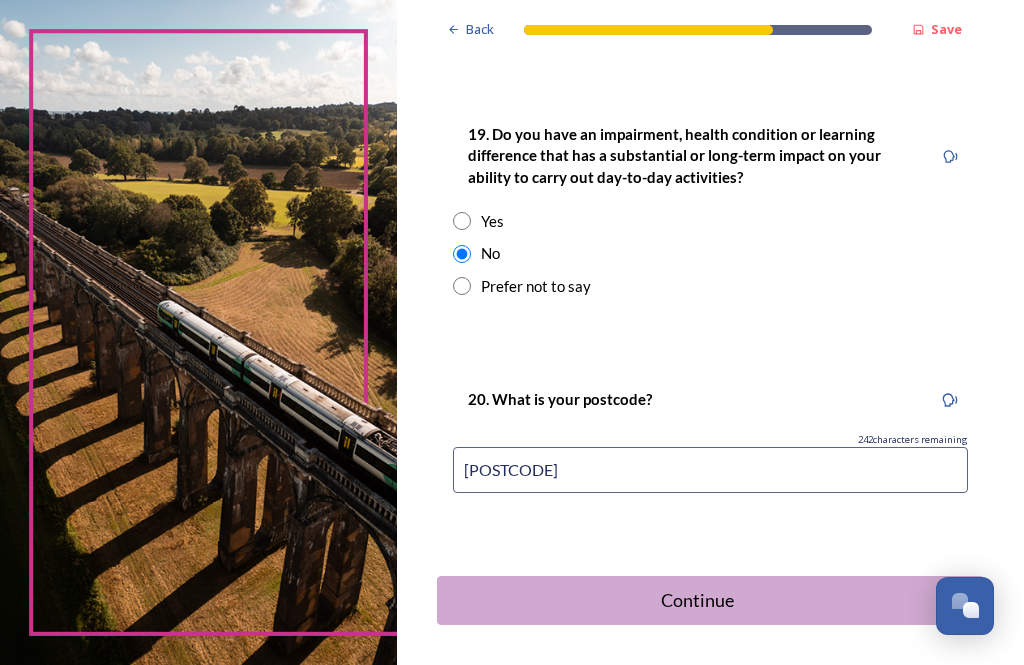 click on "Continue" at bounding box center [697, 600] 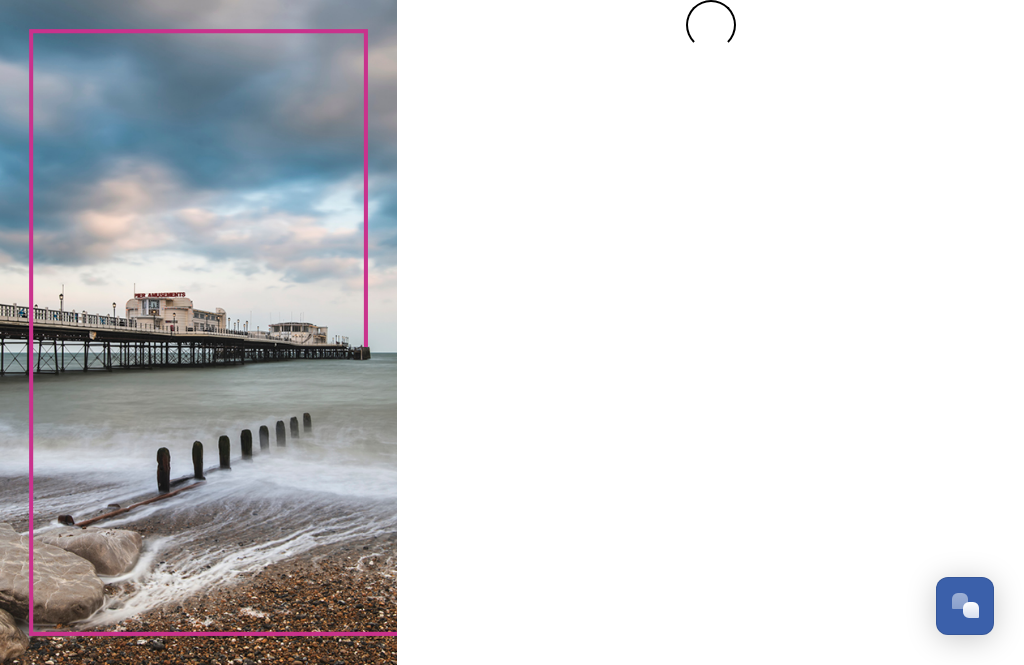 scroll, scrollTop: 0, scrollLeft: 0, axis: both 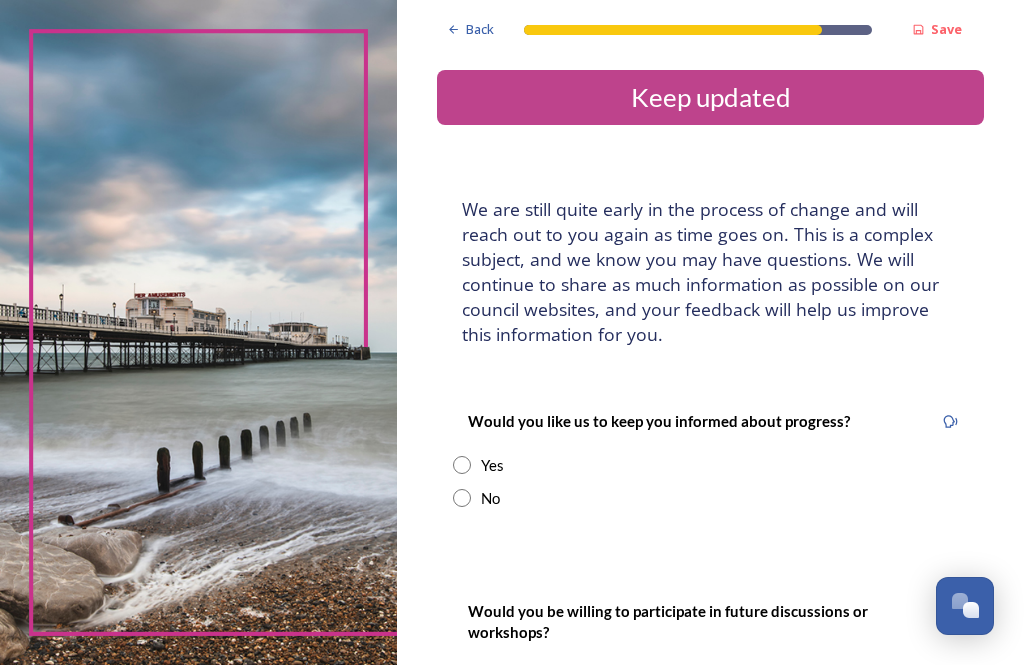 click at bounding box center (462, 465) 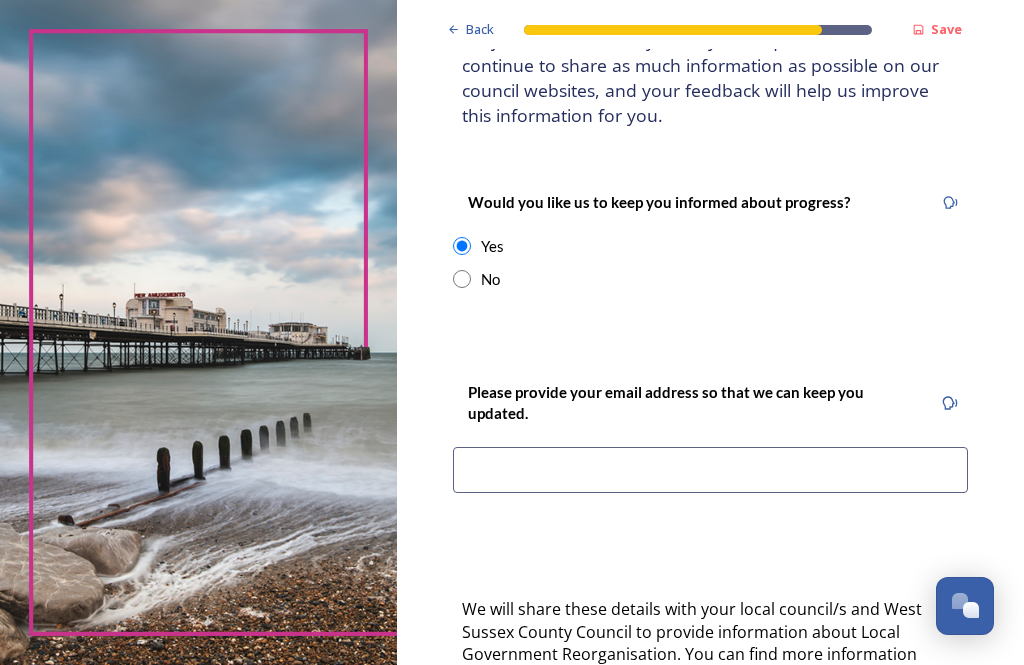 scroll, scrollTop: 232, scrollLeft: 0, axis: vertical 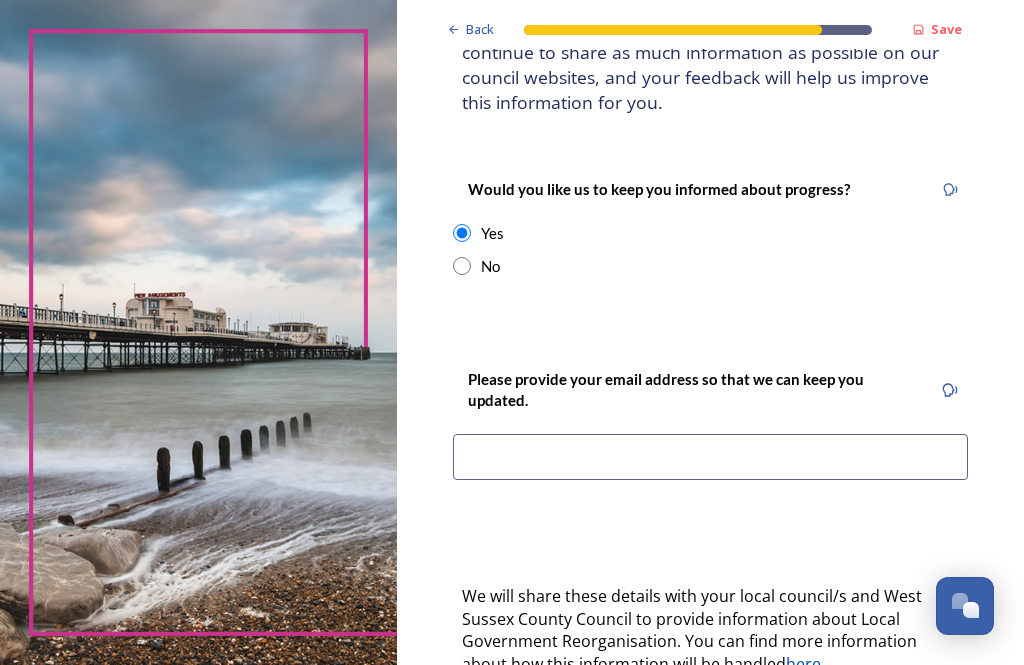 click at bounding box center [710, 457] 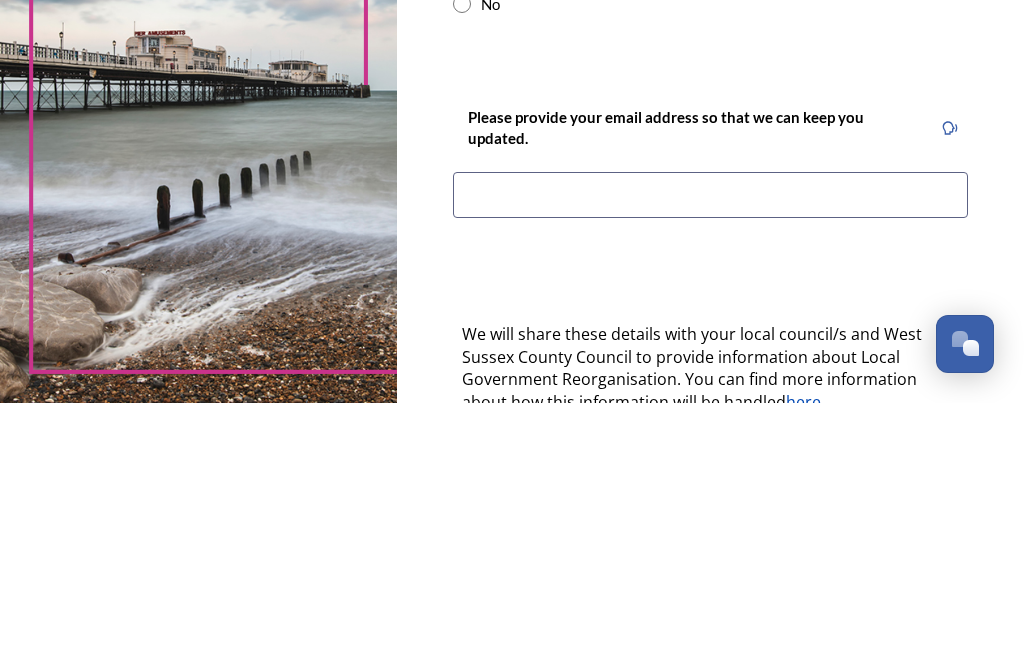 type on "[EMAIL]" 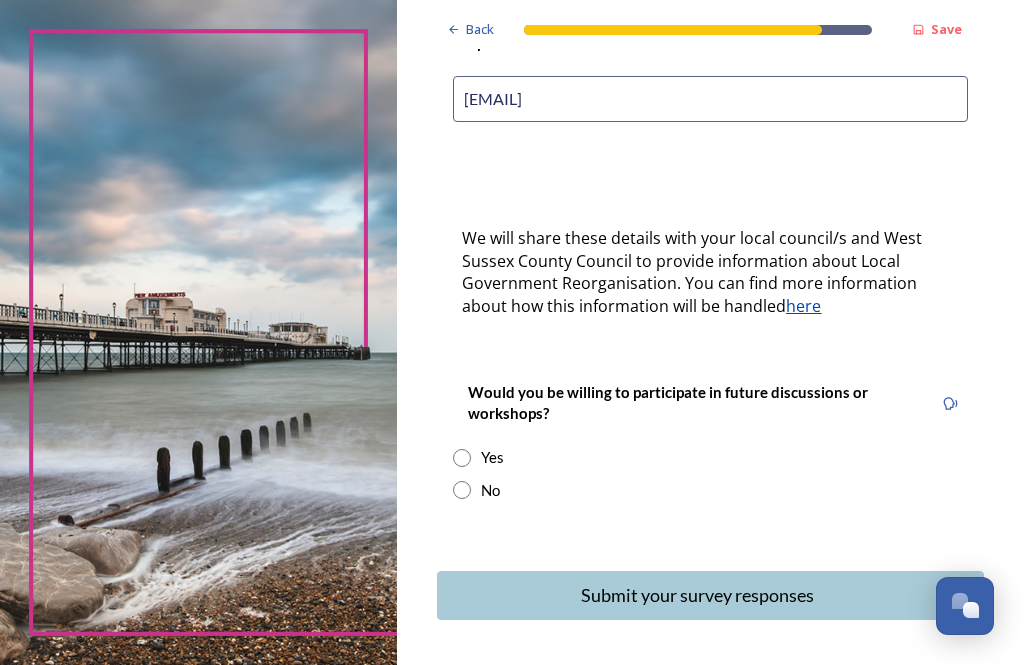 scroll, scrollTop: 589, scrollLeft: 0, axis: vertical 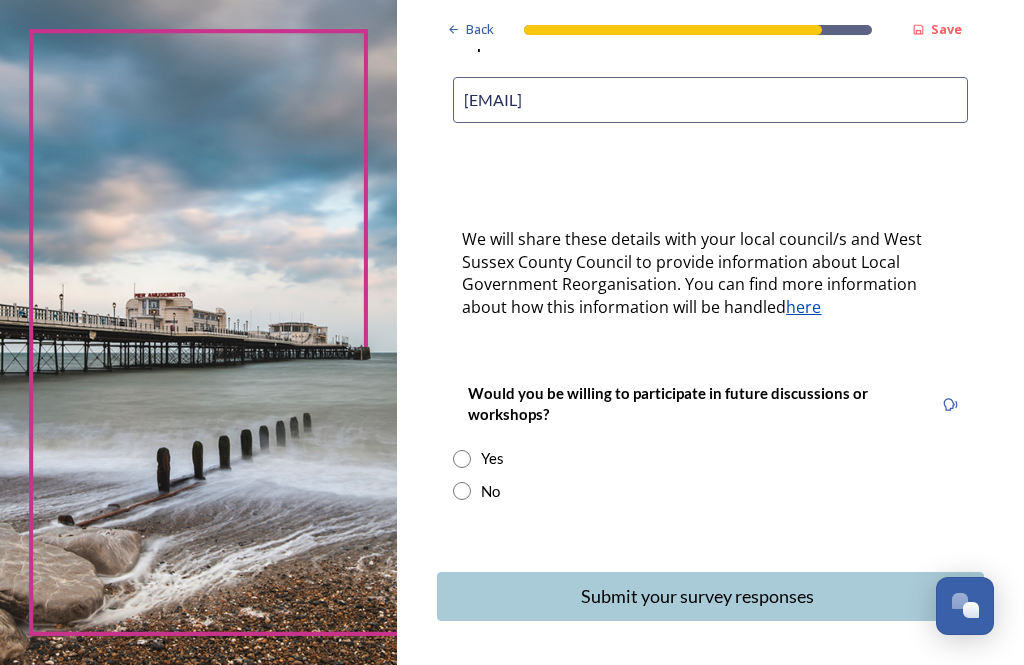 click at bounding box center (462, 459) 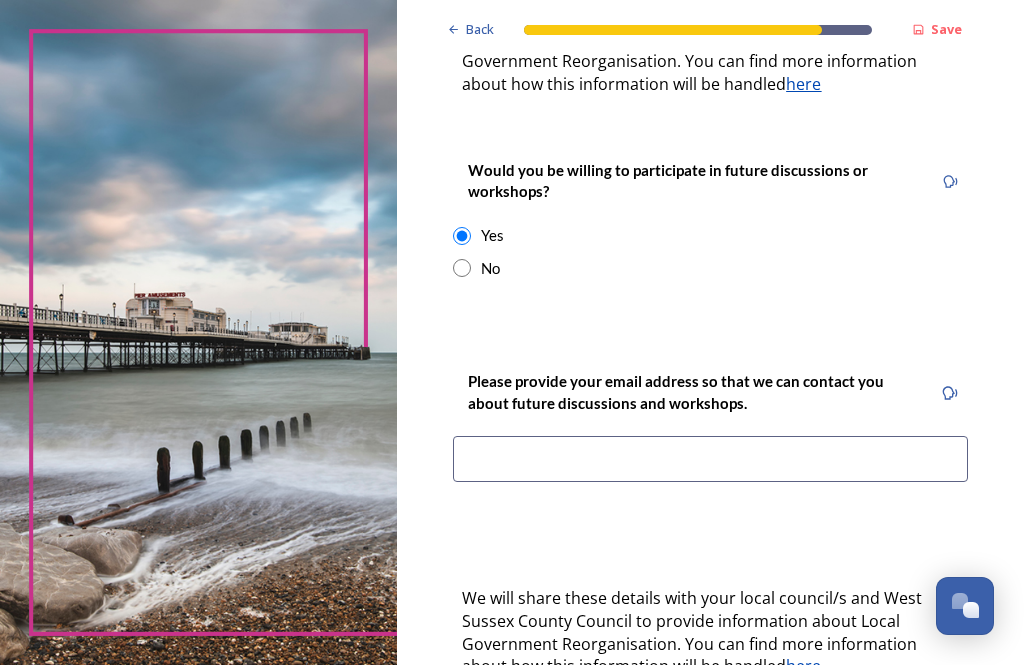 scroll, scrollTop: 810, scrollLeft: 0, axis: vertical 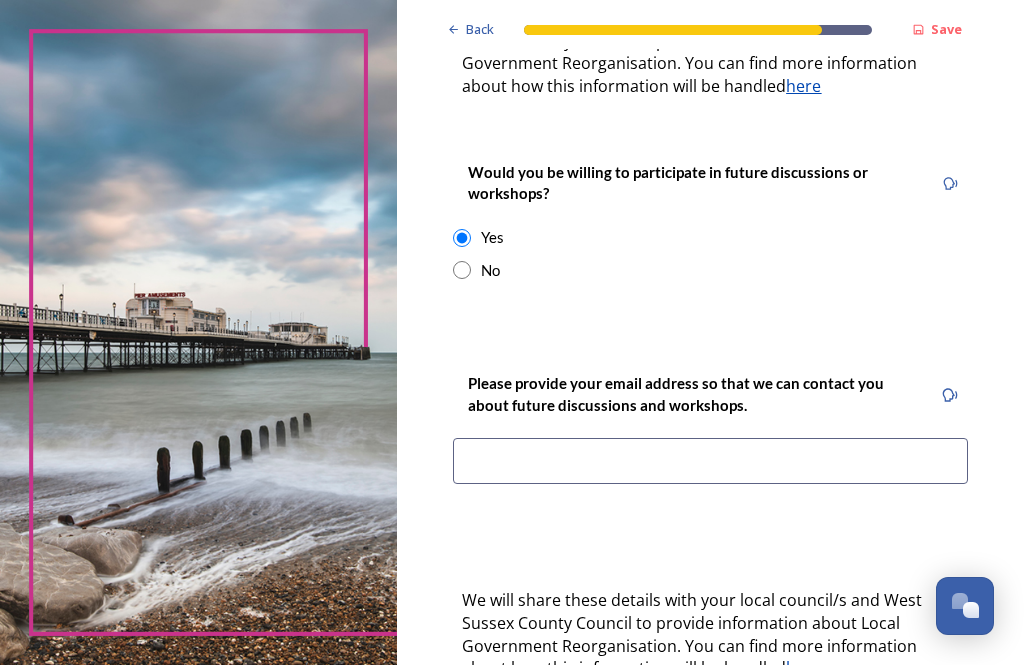 click at bounding box center [462, 270] 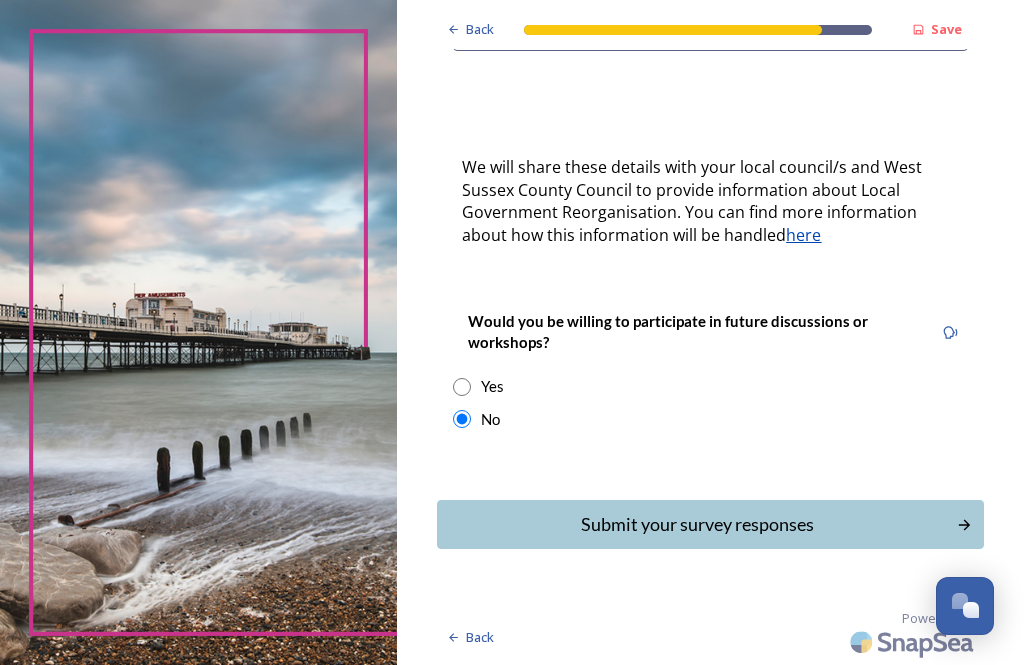 scroll, scrollTop: 589, scrollLeft: 0, axis: vertical 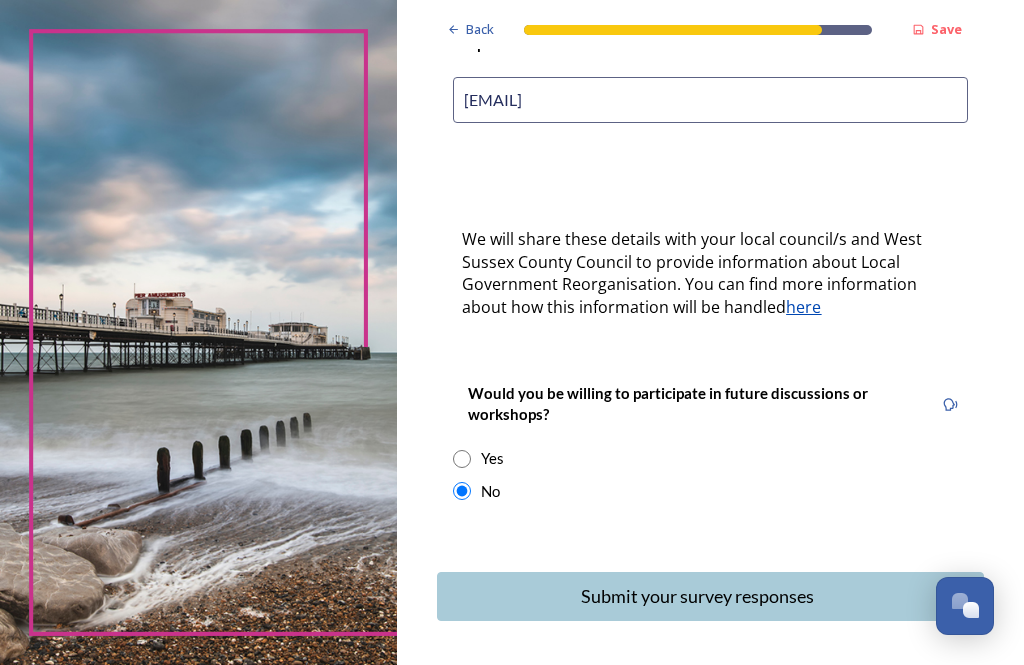 click on "Submit your survey responses" at bounding box center [697, 596] 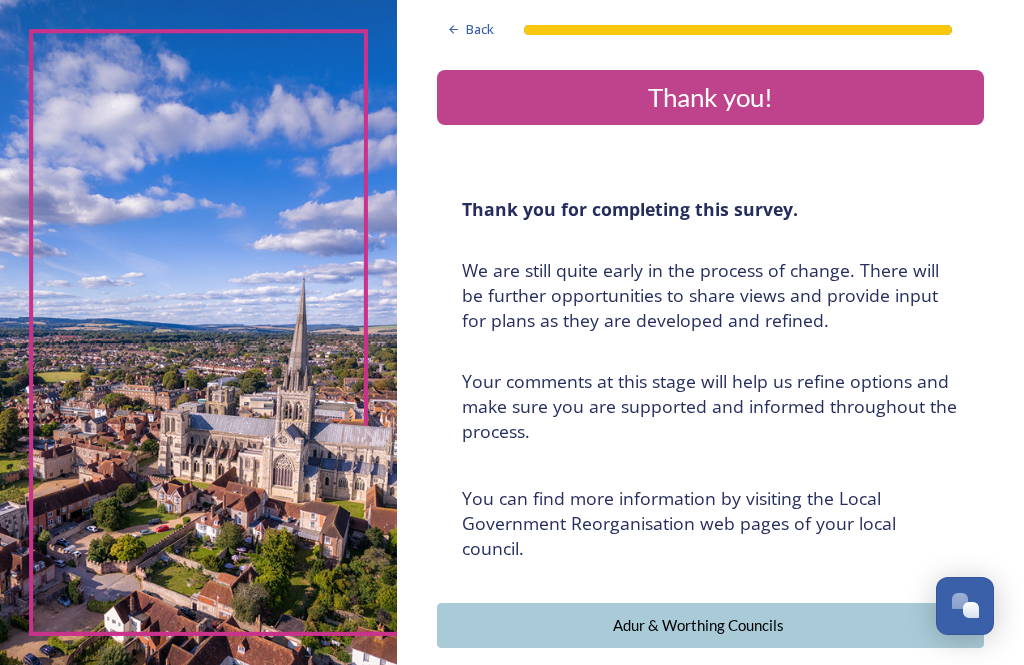 scroll, scrollTop: 0, scrollLeft: 0, axis: both 